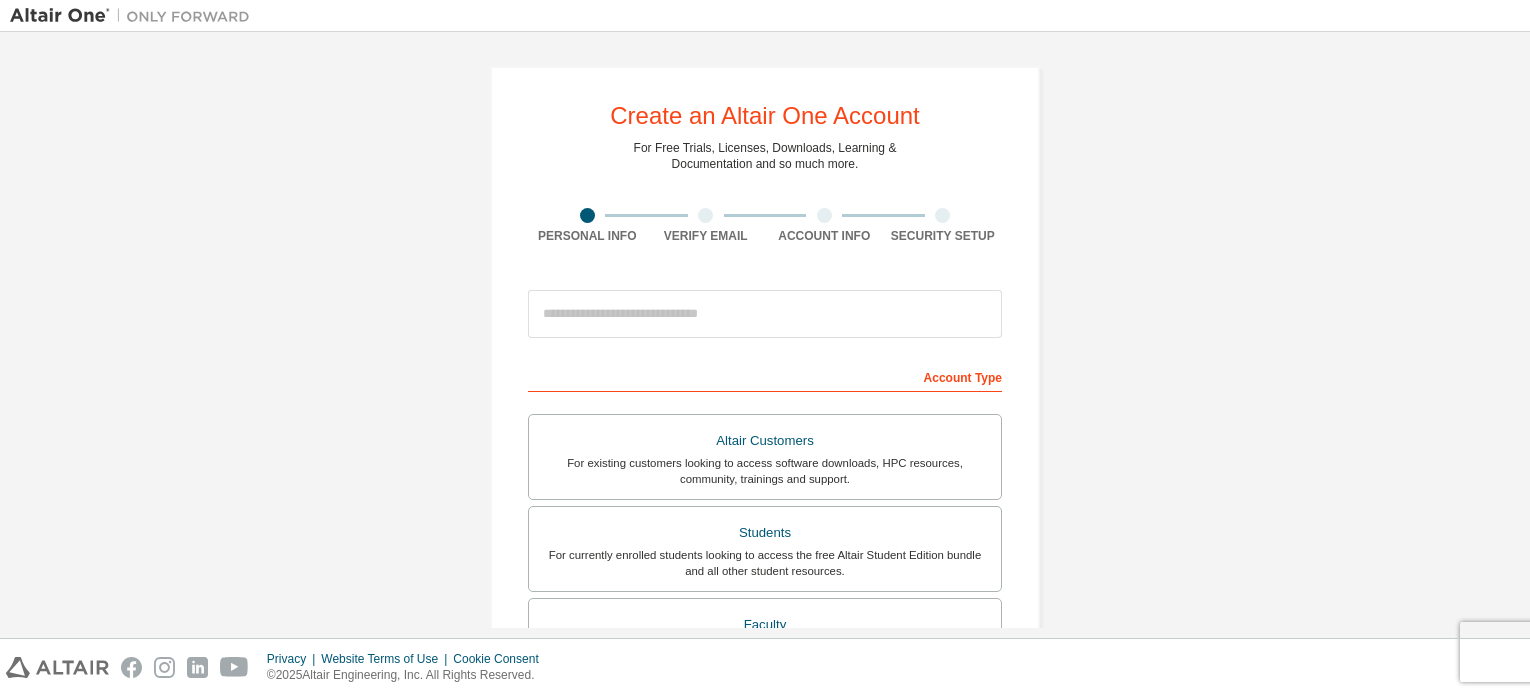 scroll, scrollTop: 0, scrollLeft: 0, axis: both 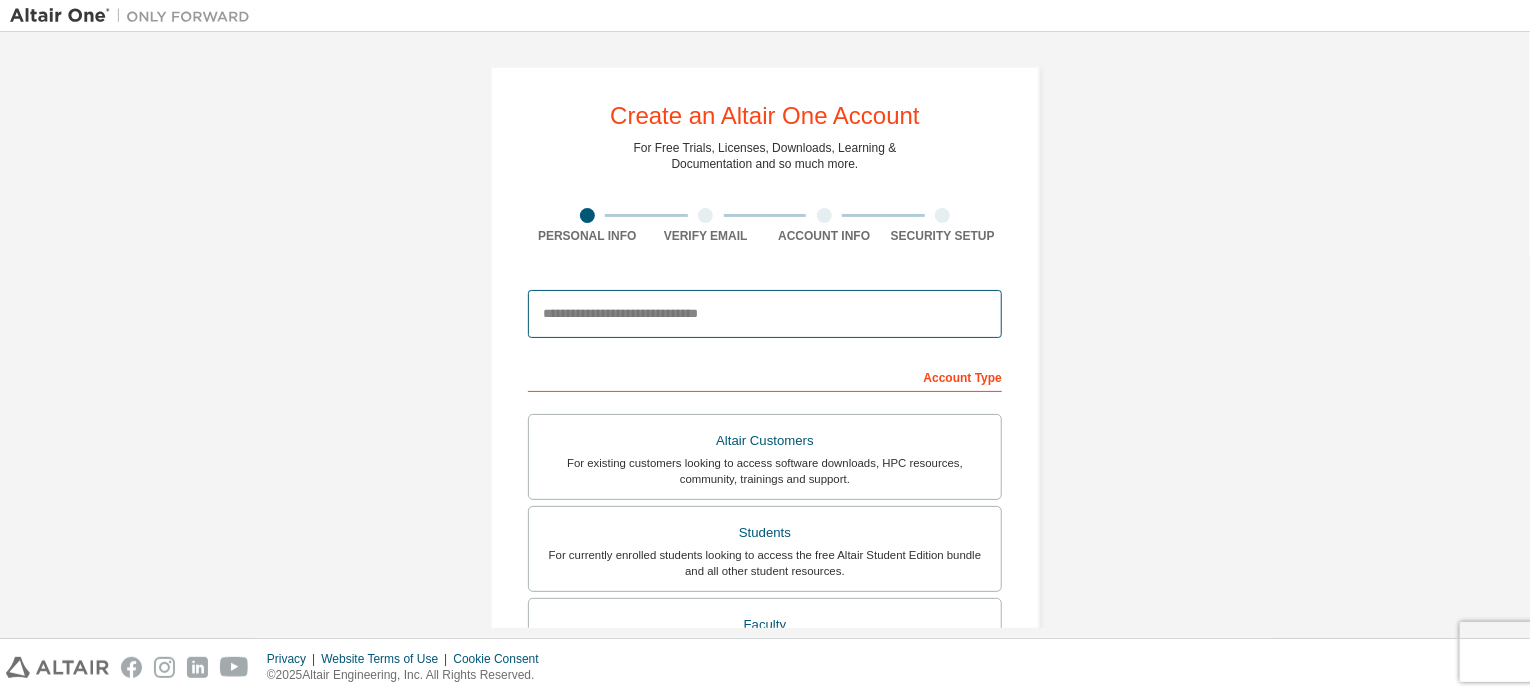 click at bounding box center [765, 314] 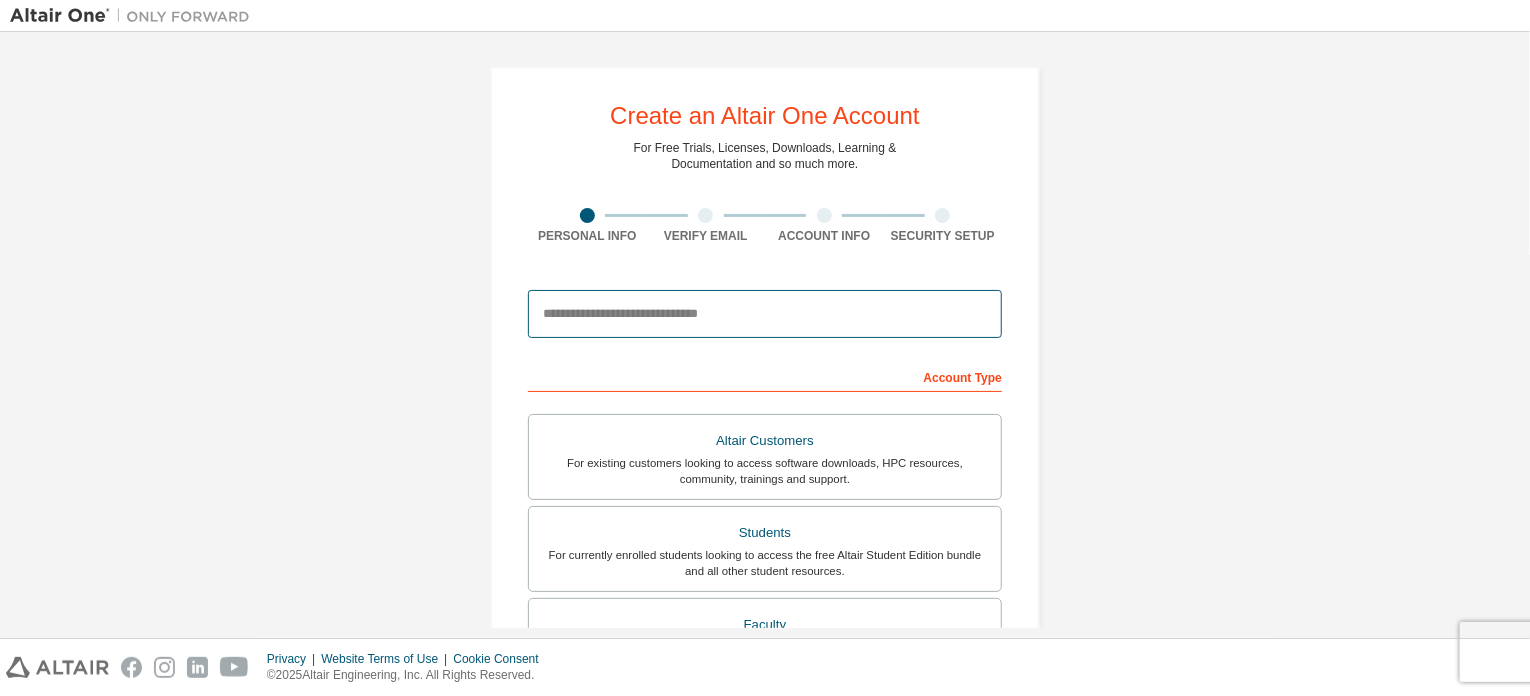 type on "**********" 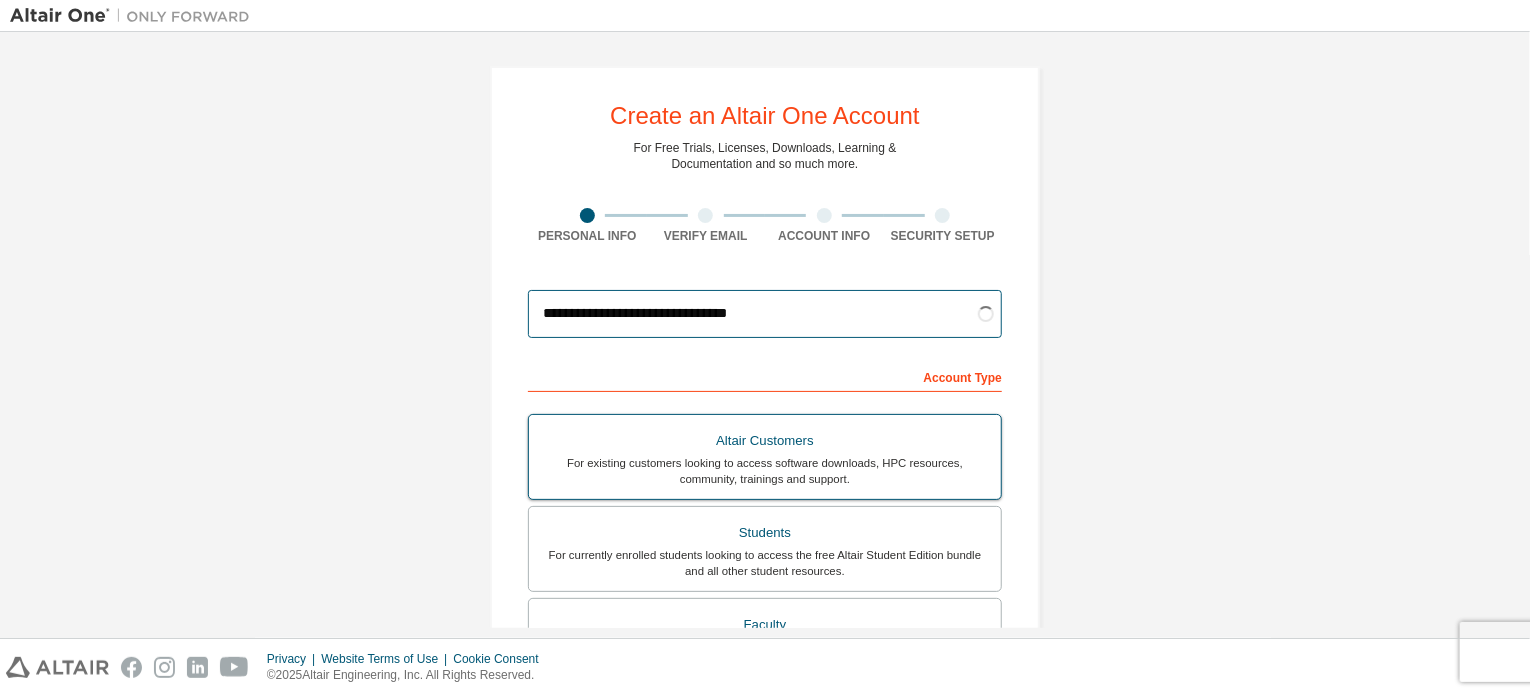 scroll, scrollTop: 283, scrollLeft: 0, axis: vertical 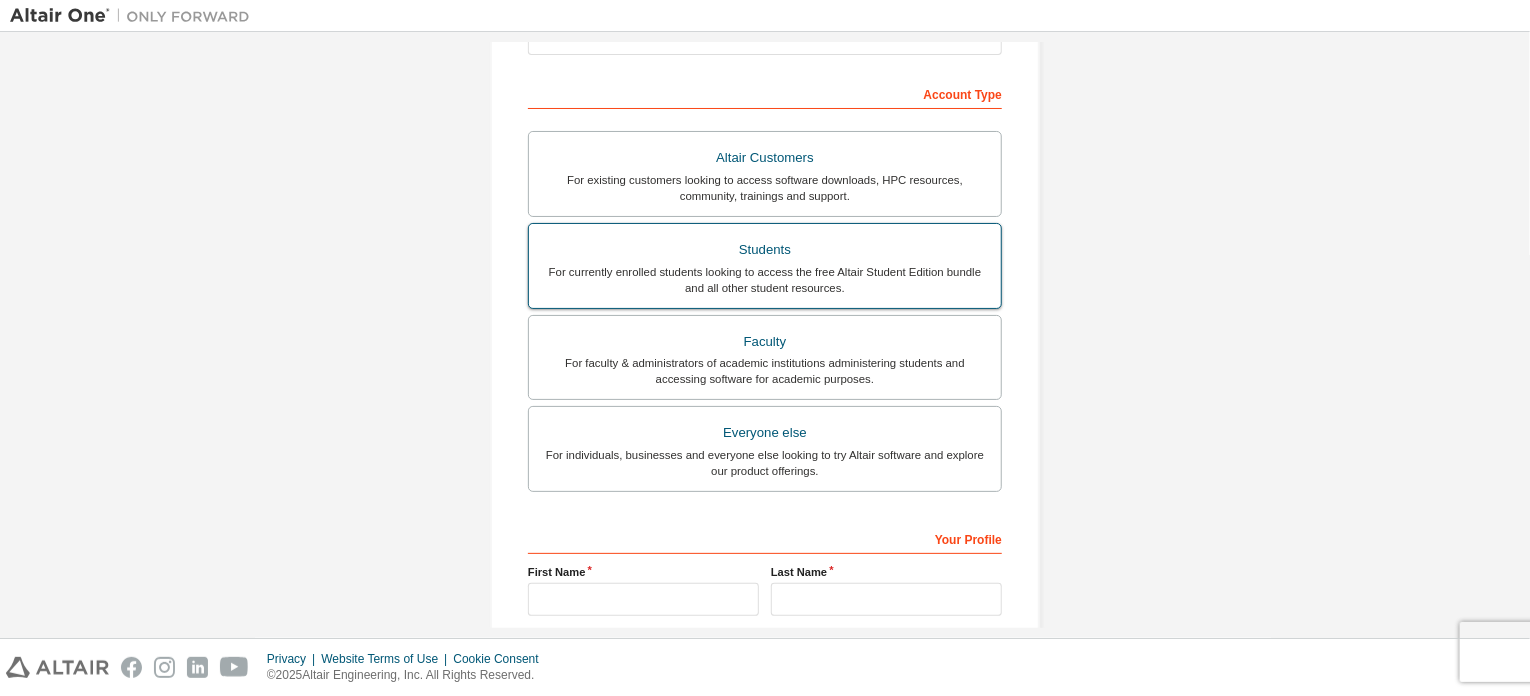 click on "For currently enrolled students looking to access the free Altair Student Edition bundle and all other student resources." at bounding box center (765, 280) 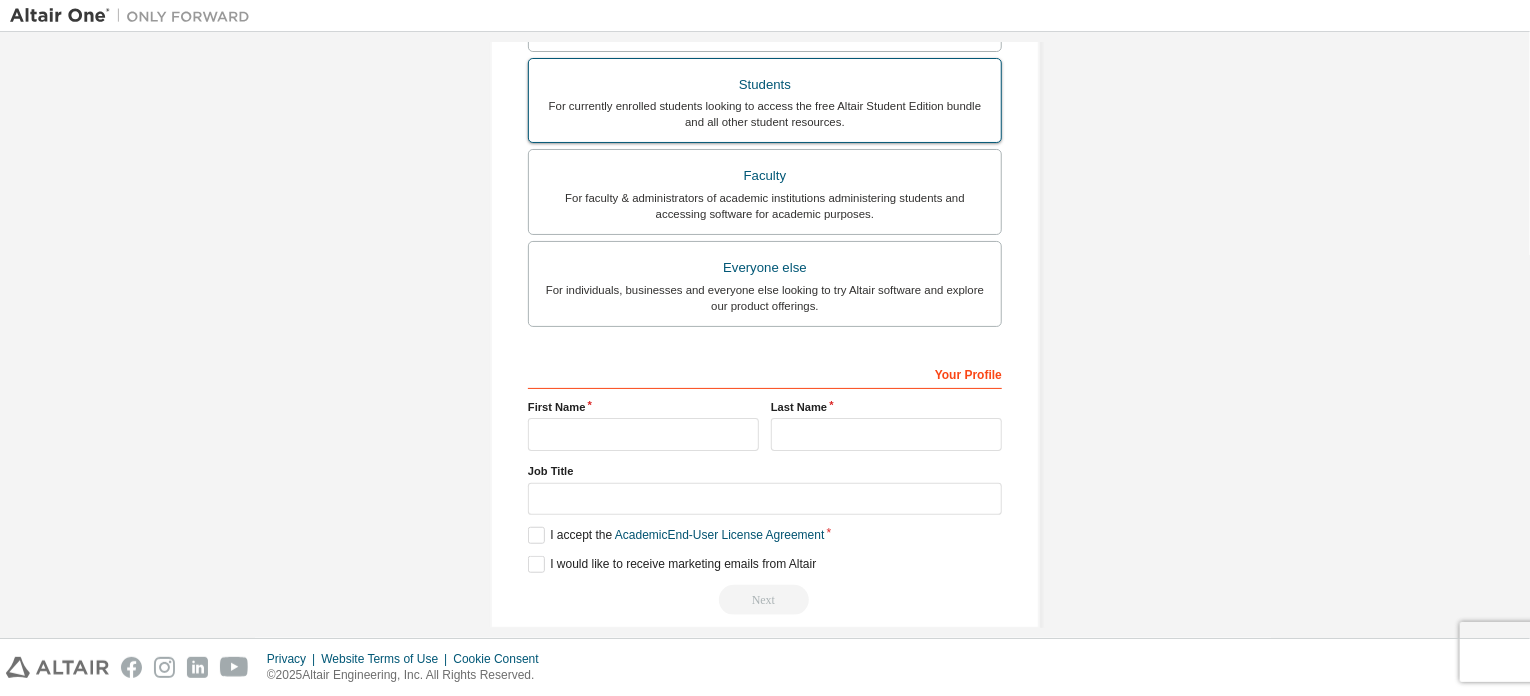 scroll, scrollTop: 537, scrollLeft: 0, axis: vertical 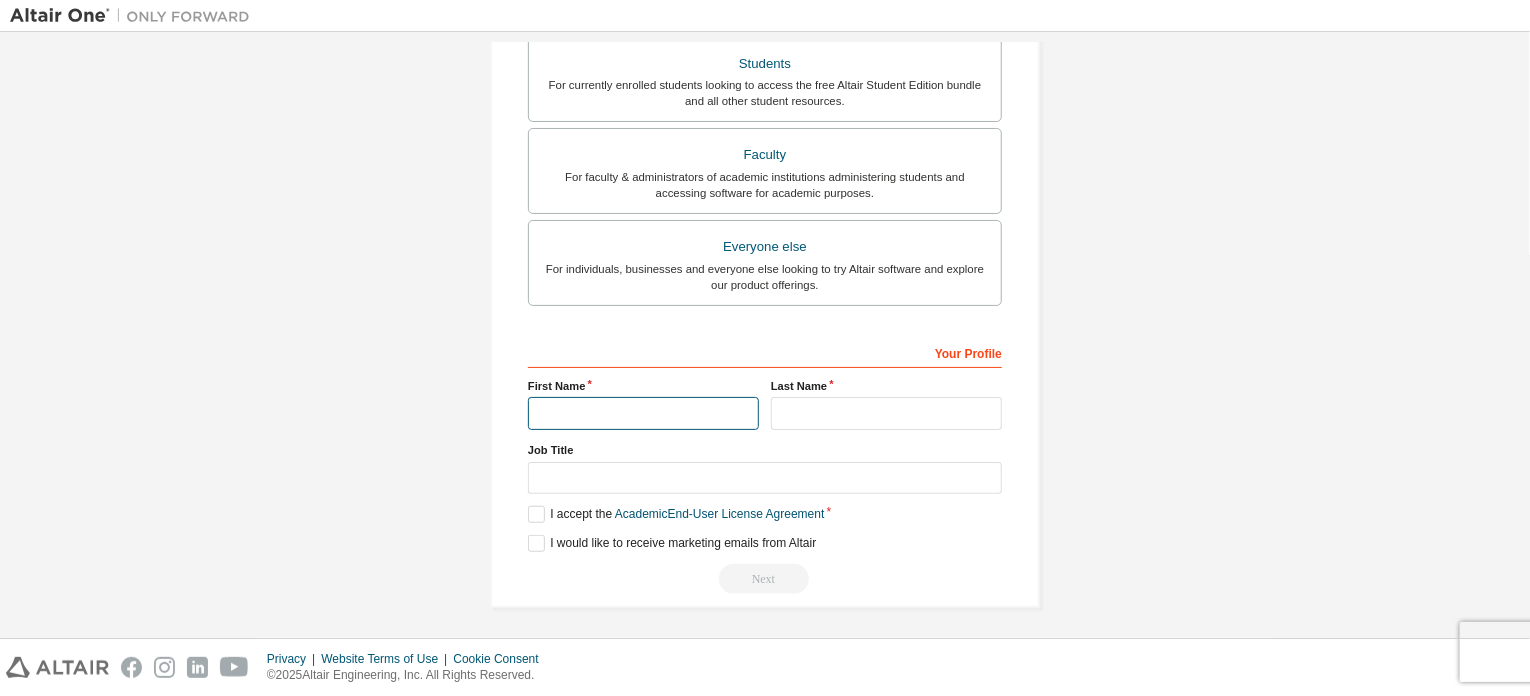 click at bounding box center [643, 413] 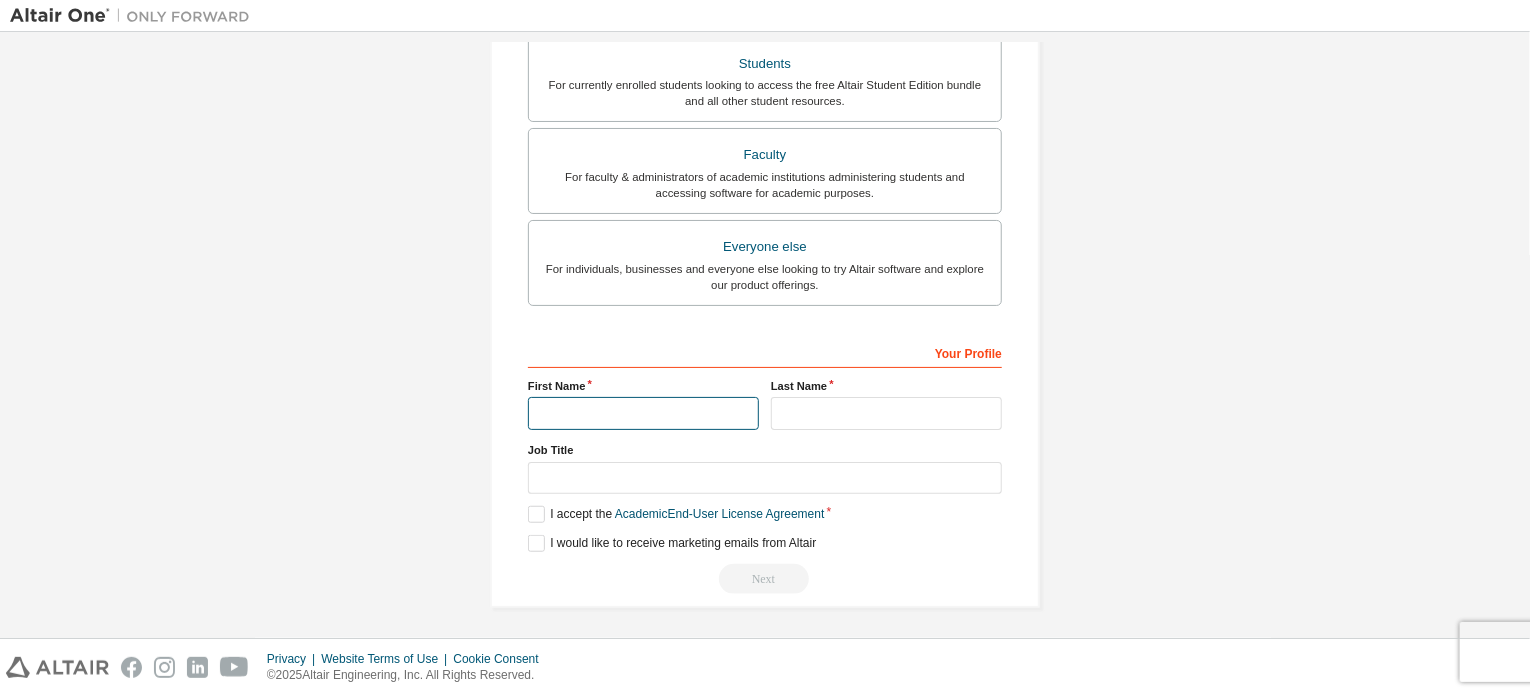 type on "********" 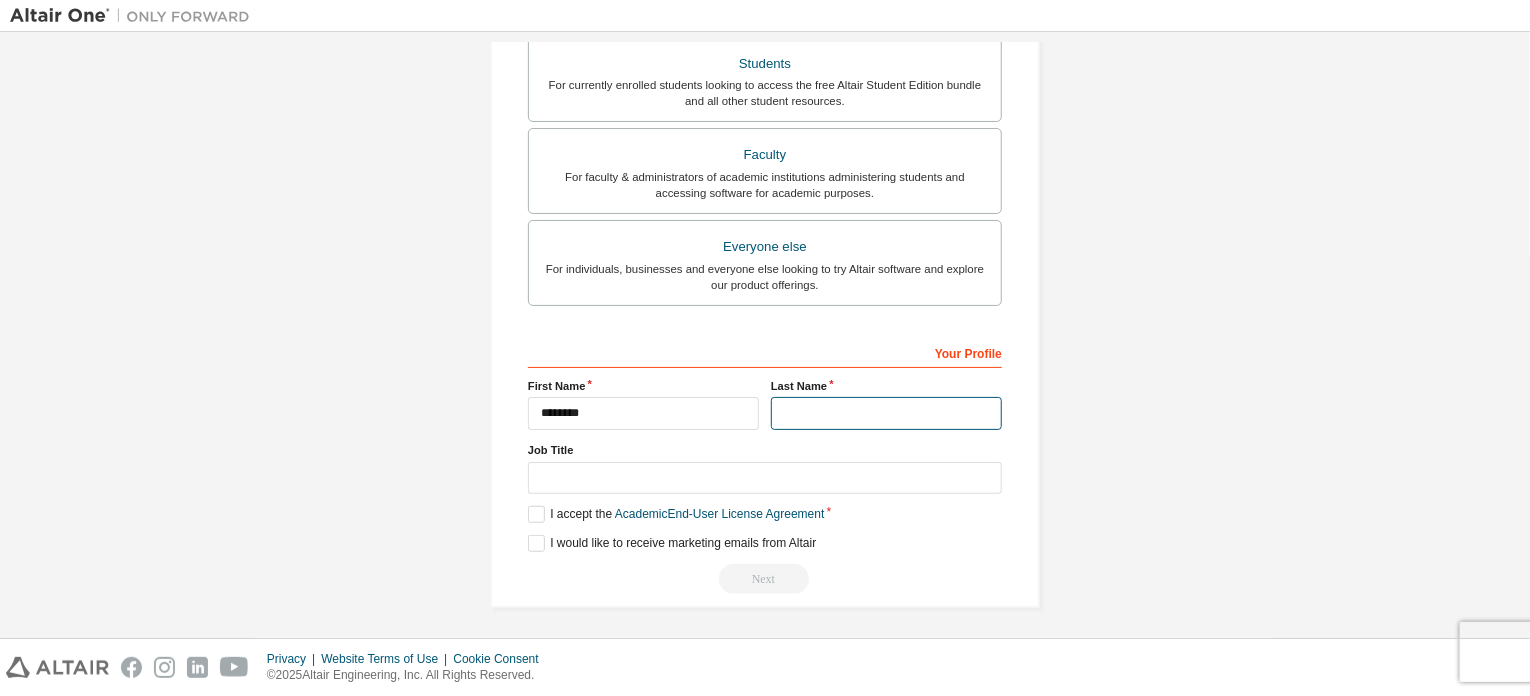 type on "********" 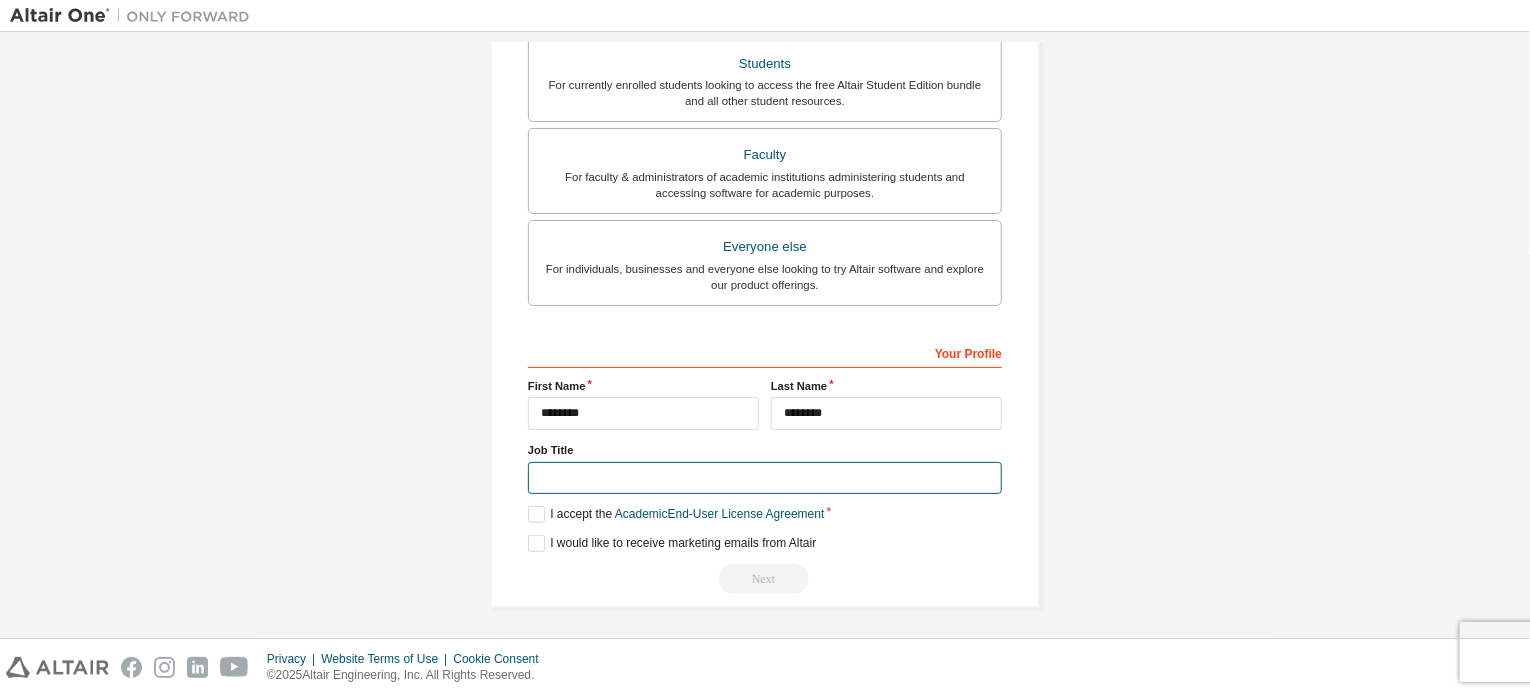 click at bounding box center [765, 478] 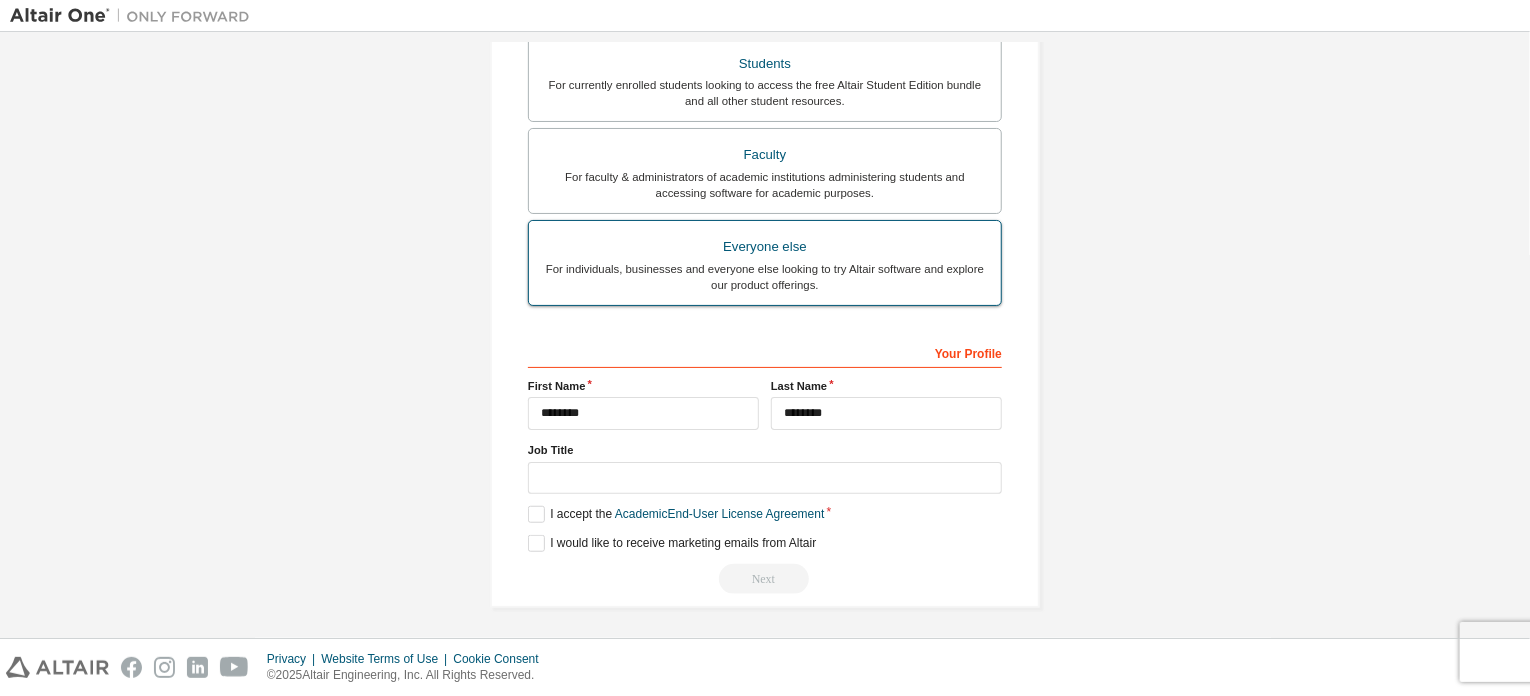 click on "For individuals, businesses and everyone else looking to try Altair software and explore our product offerings." at bounding box center [765, 277] 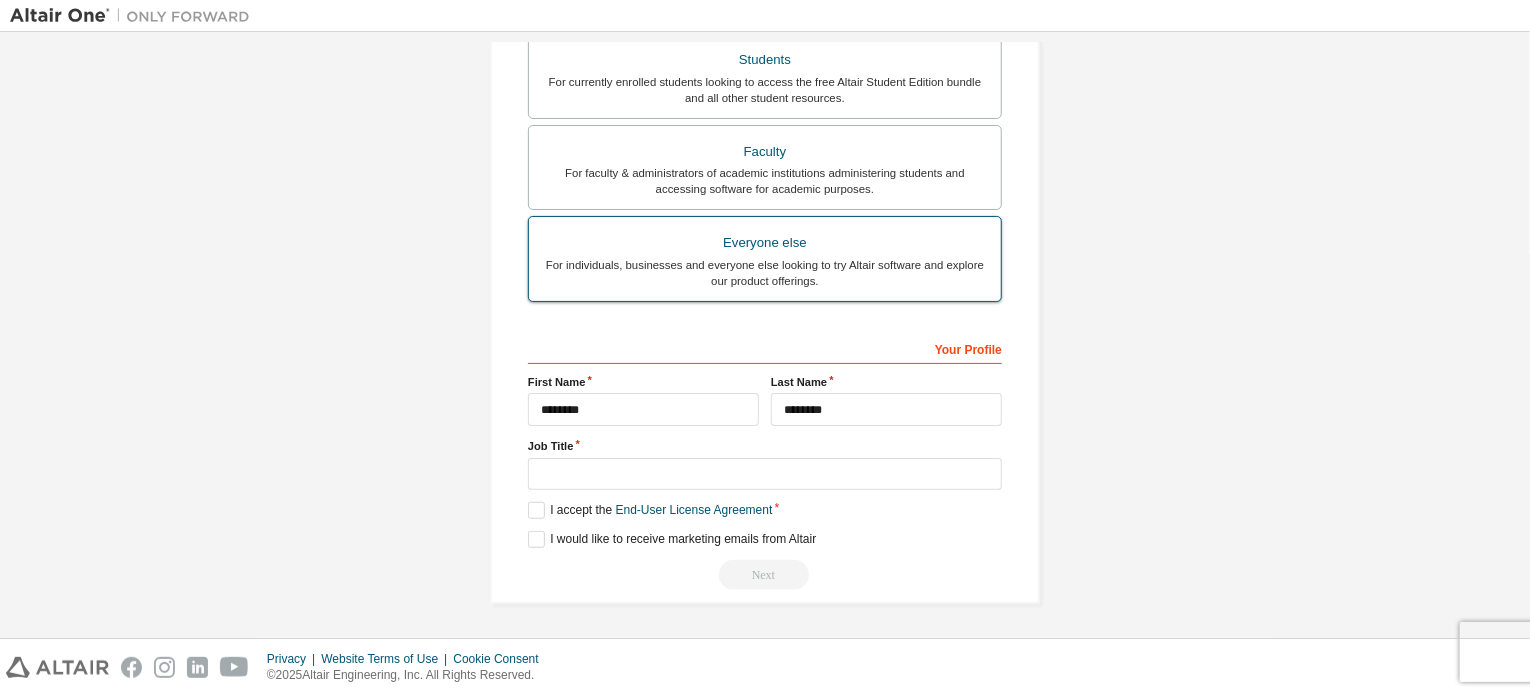 scroll, scrollTop: 468, scrollLeft: 0, axis: vertical 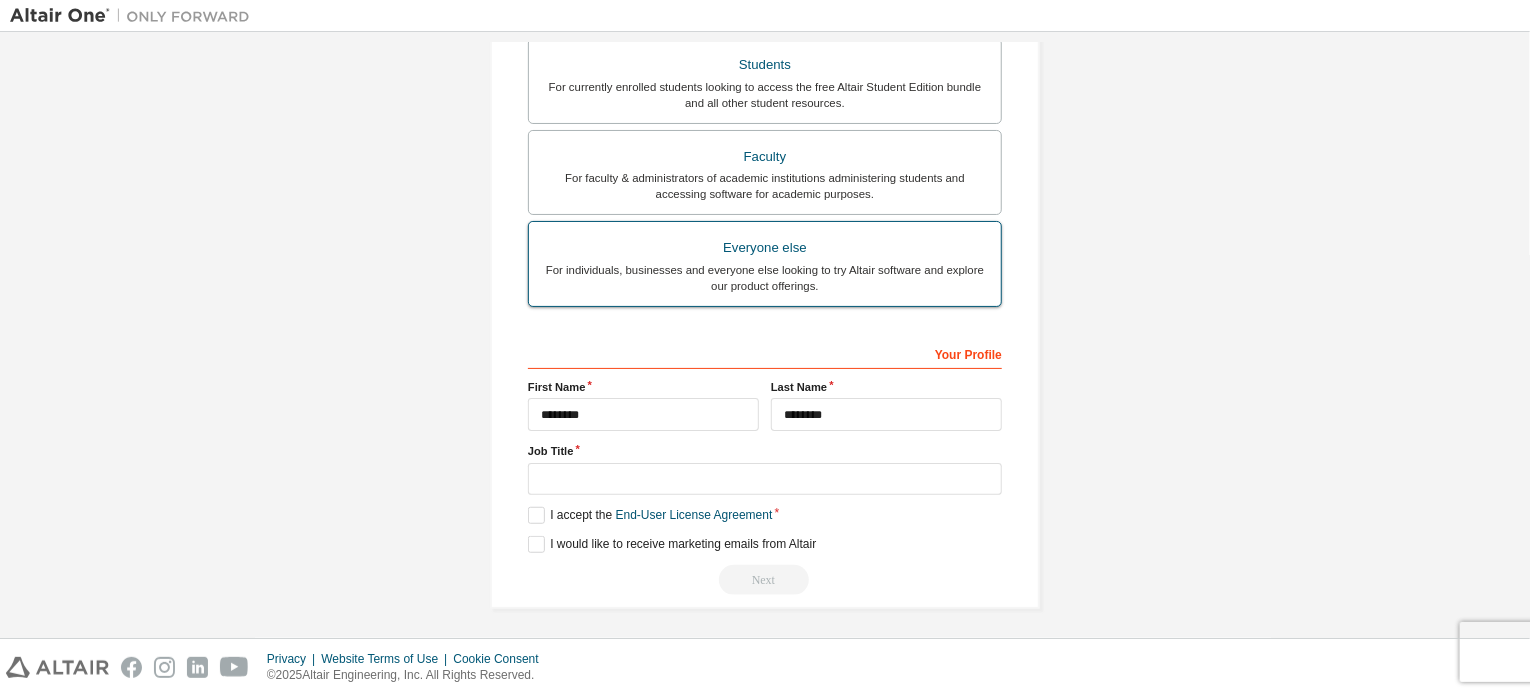 click on "For individuals, businesses and everyone else looking to try Altair software and explore our product offerings." at bounding box center [765, 278] 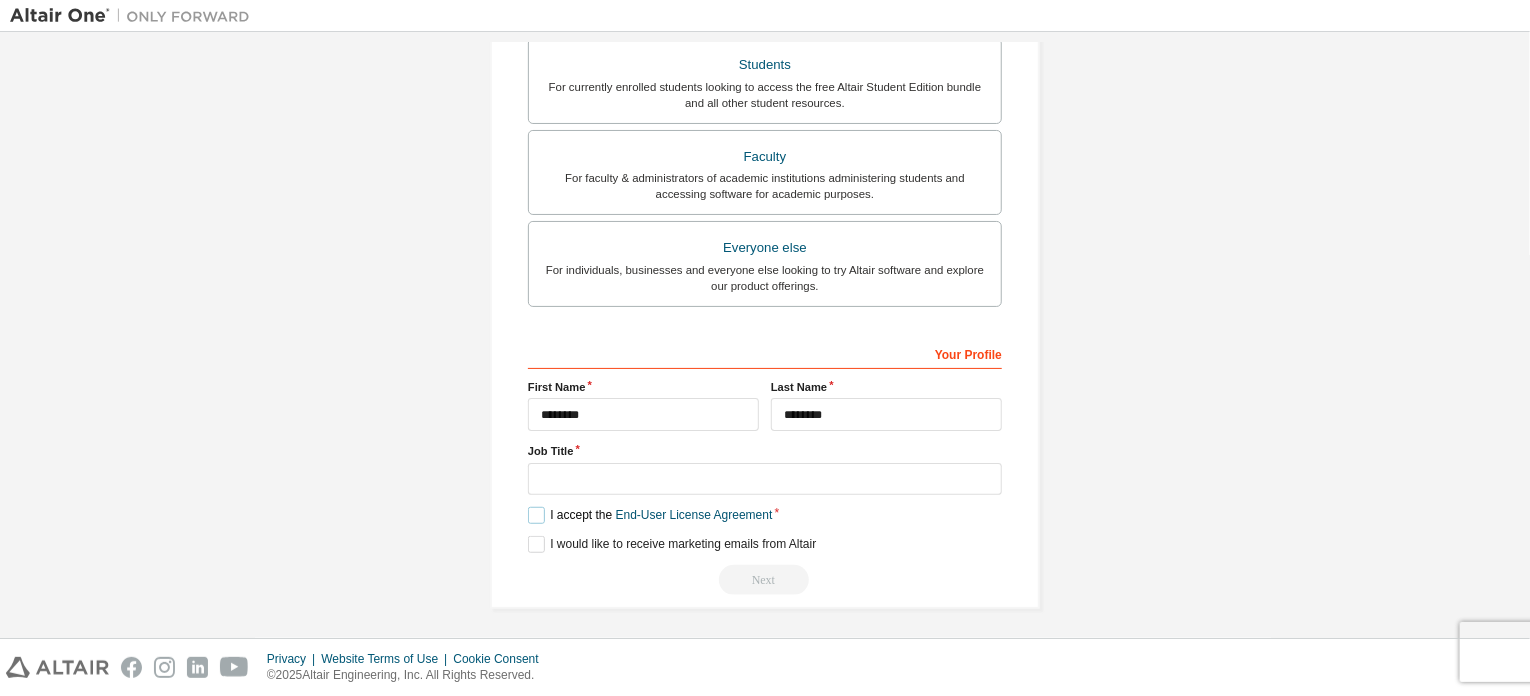 click on "I accept the    End-User License Agreement" at bounding box center (650, 515) 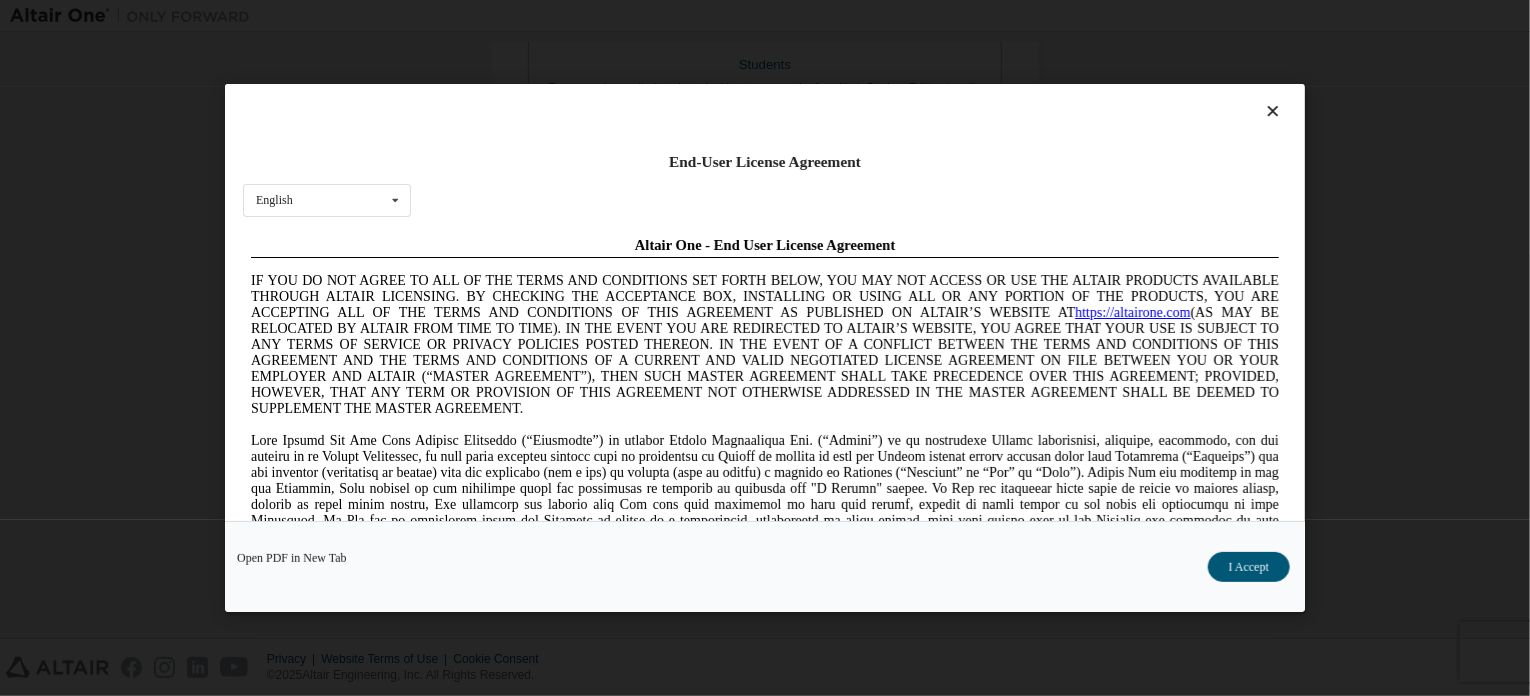 scroll, scrollTop: 0, scrollLeft: 0, axis: both 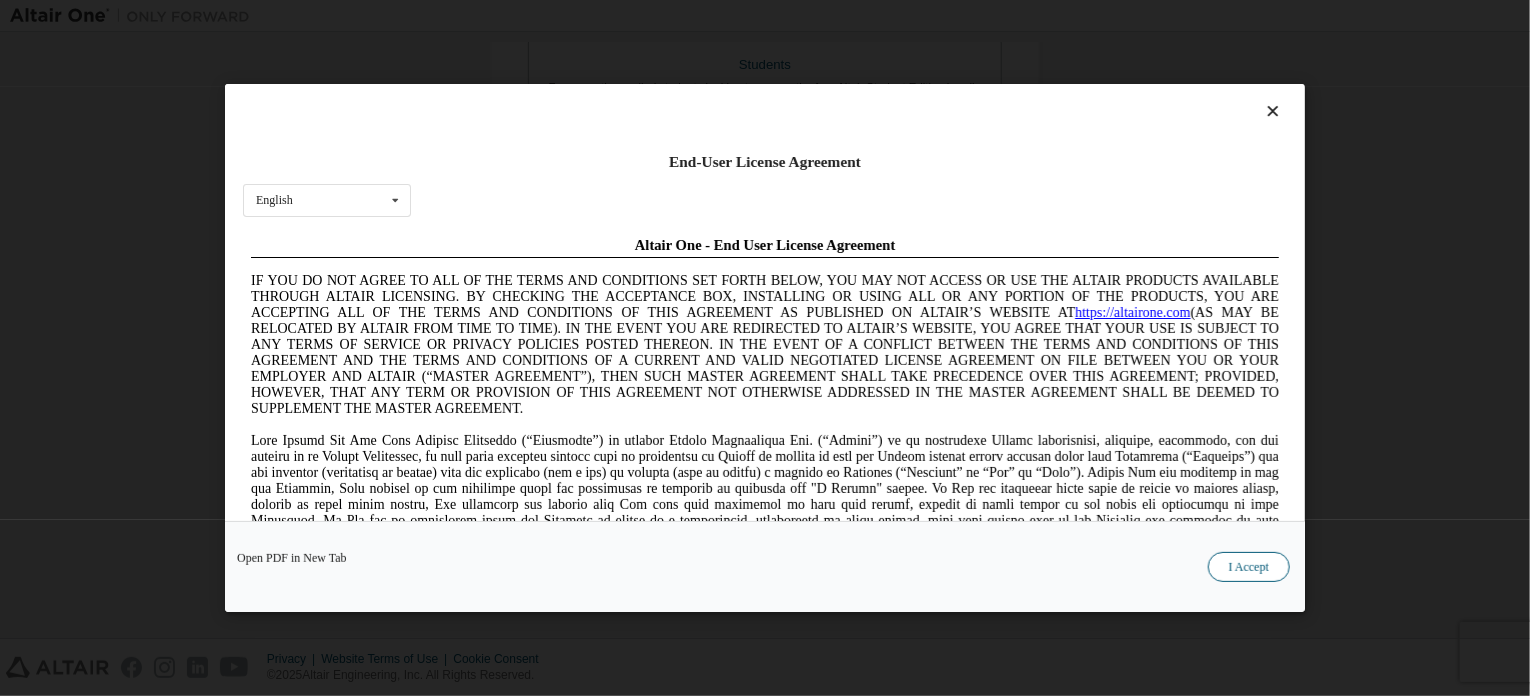 click on "I Accept" at bounding box center [1249, 567] 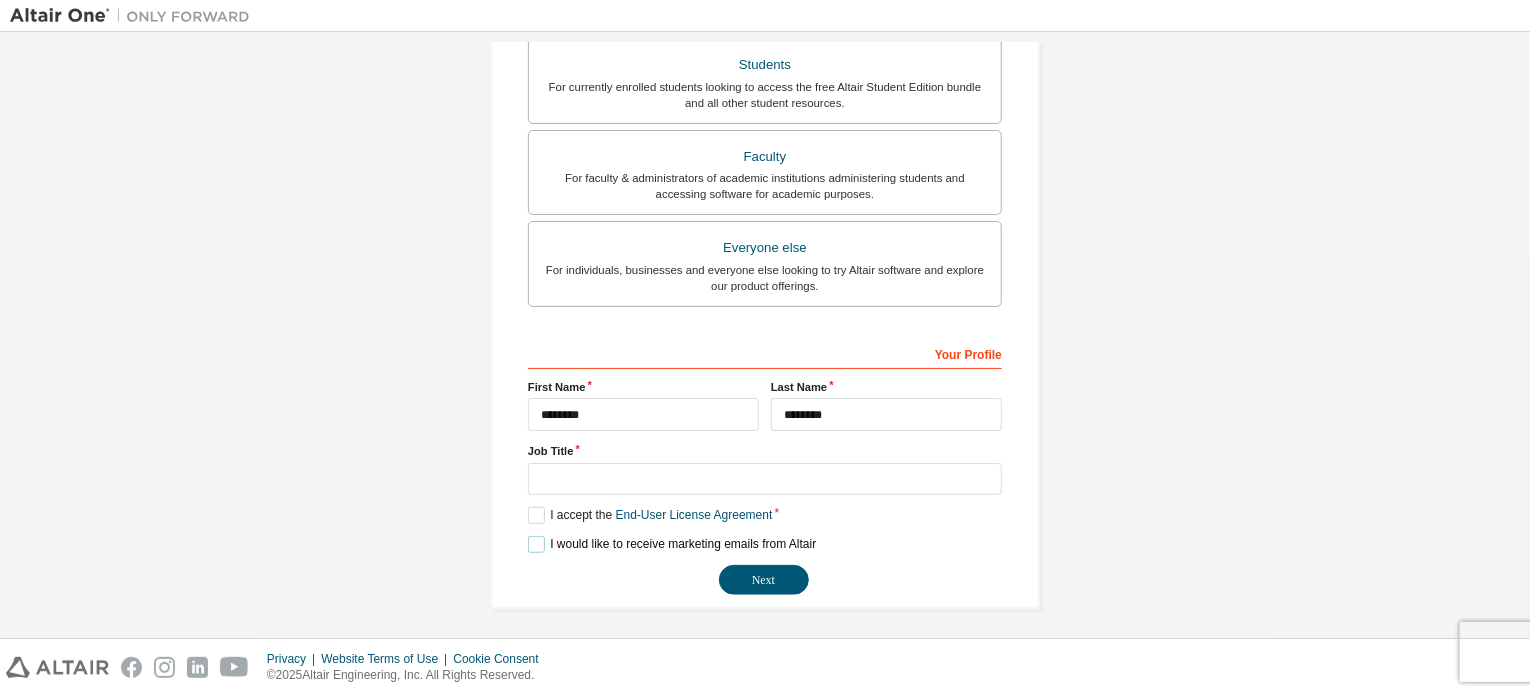 click on "I would like to receive marketing emails from Altair" at bounding box center [672, 544] 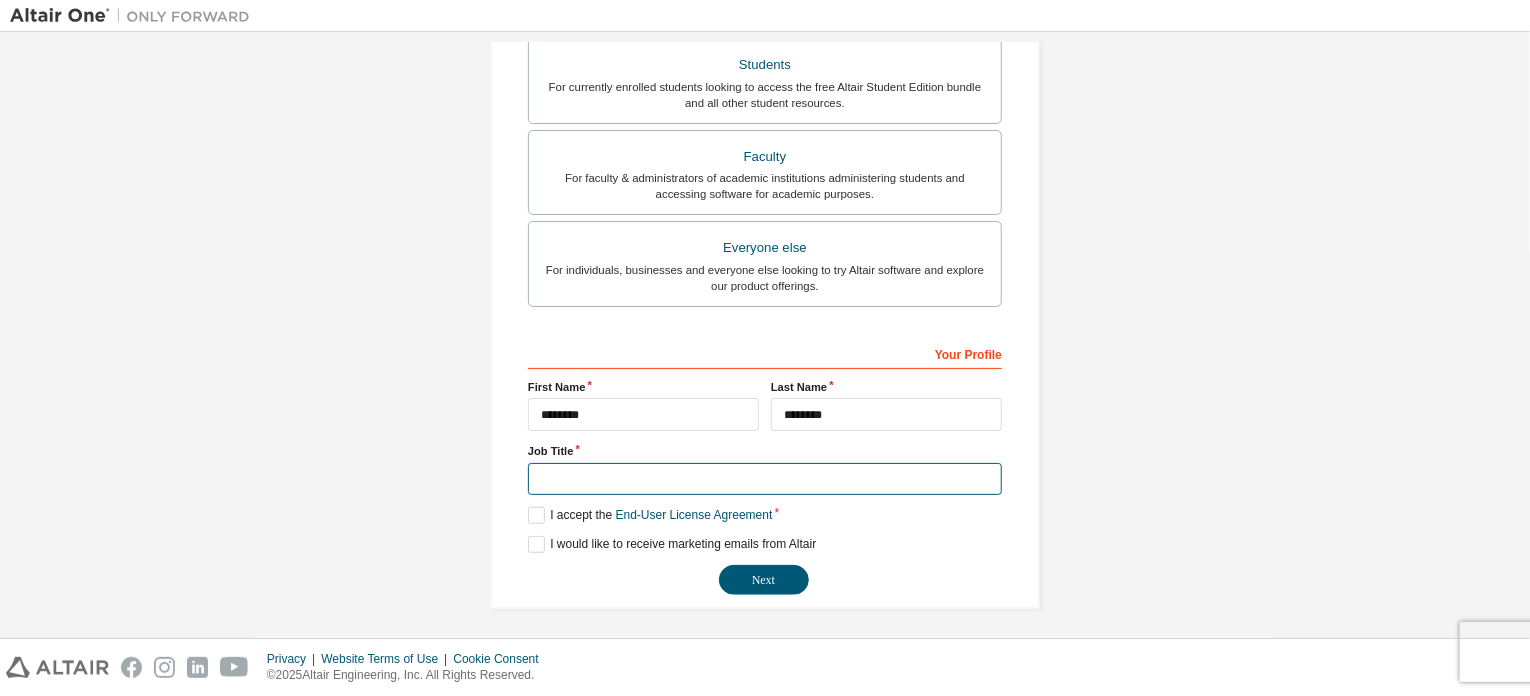 click at bounding box center [765, 479] 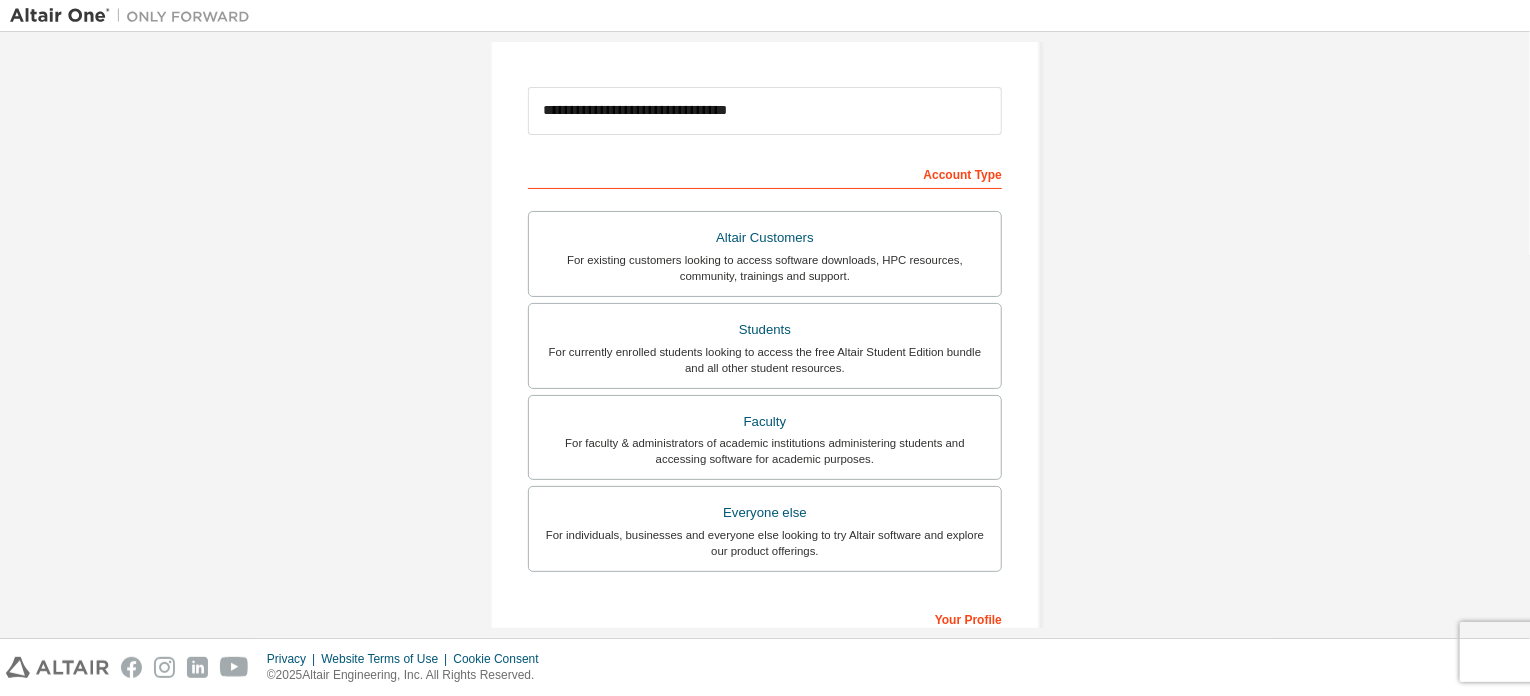 scroll, scrollTop: 468, scrollLeft: 0, axis: vertical 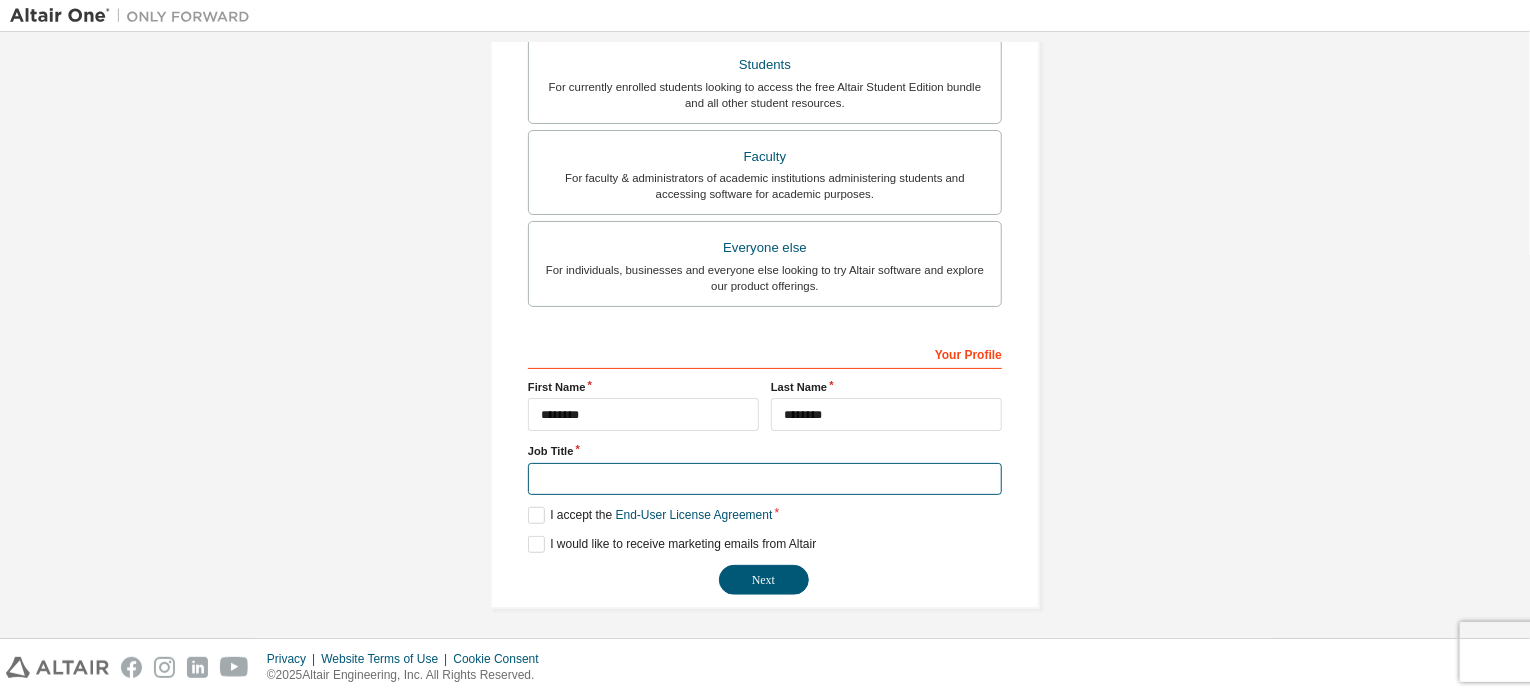 click at bounding box center [765, 479] 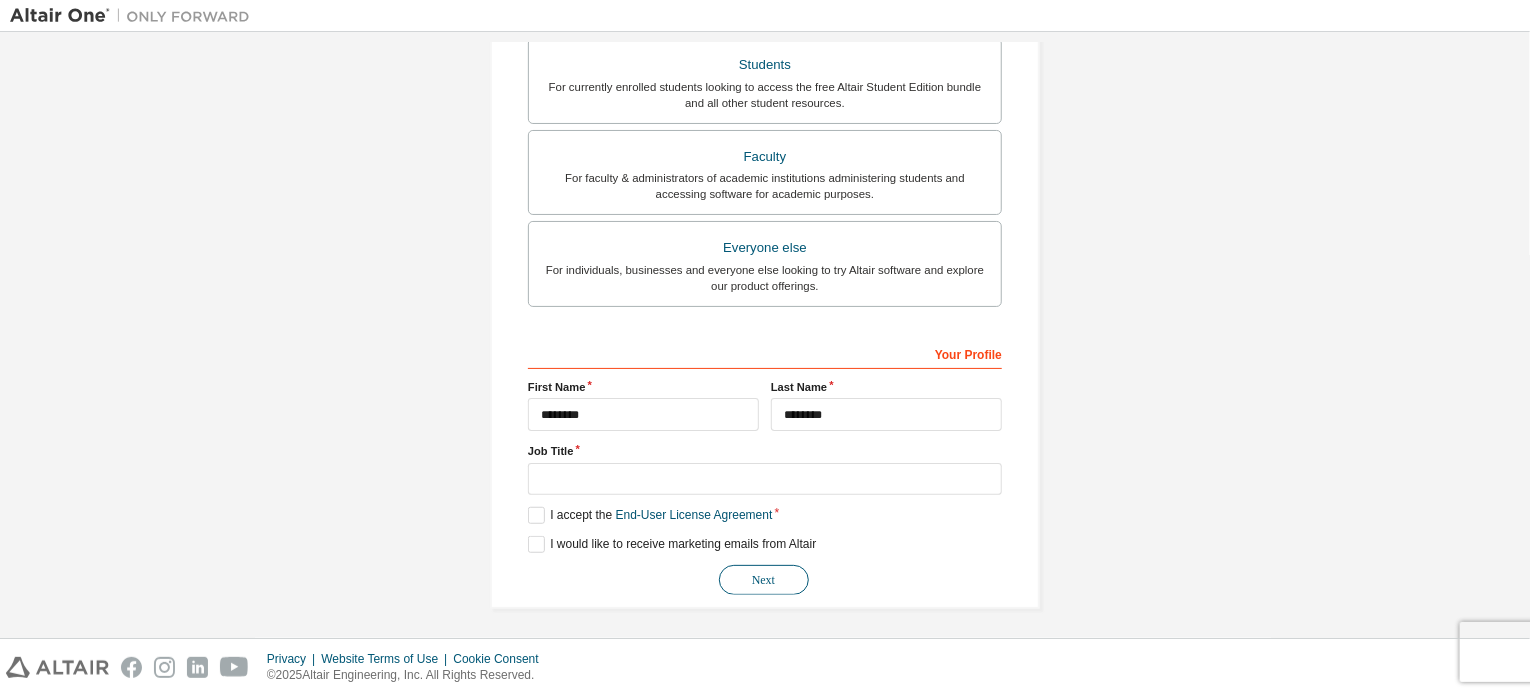 click on "Next" at bounding box center (764, 580) 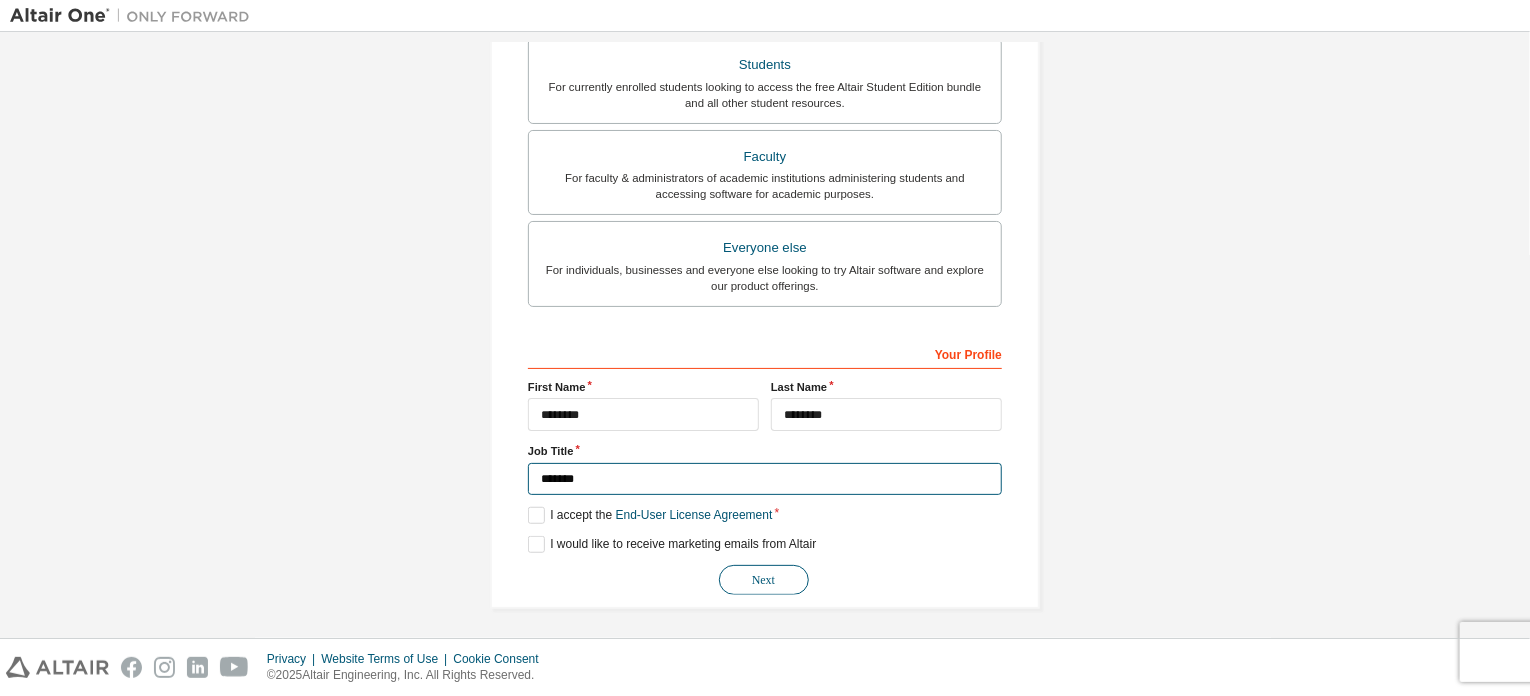 type on "*******" 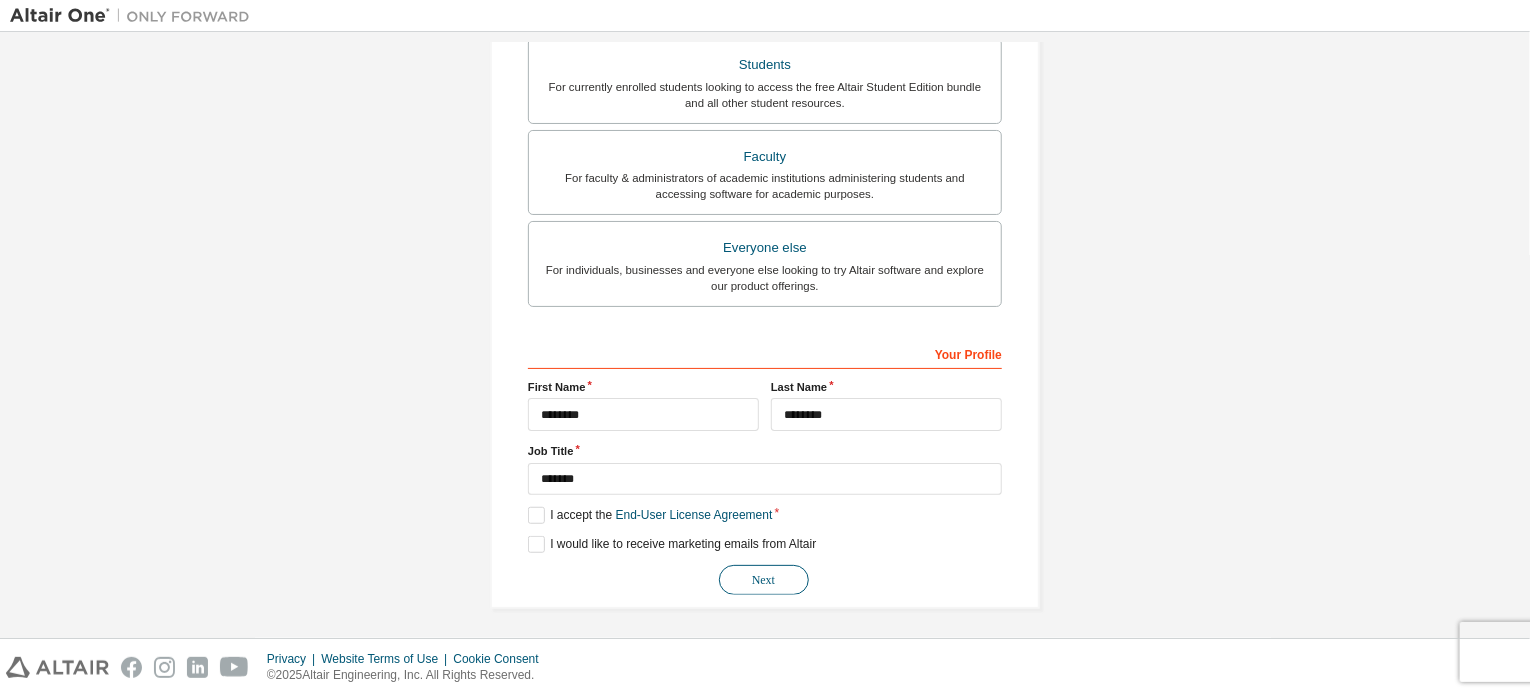 click on "Next" at bounding box center (764, 580) 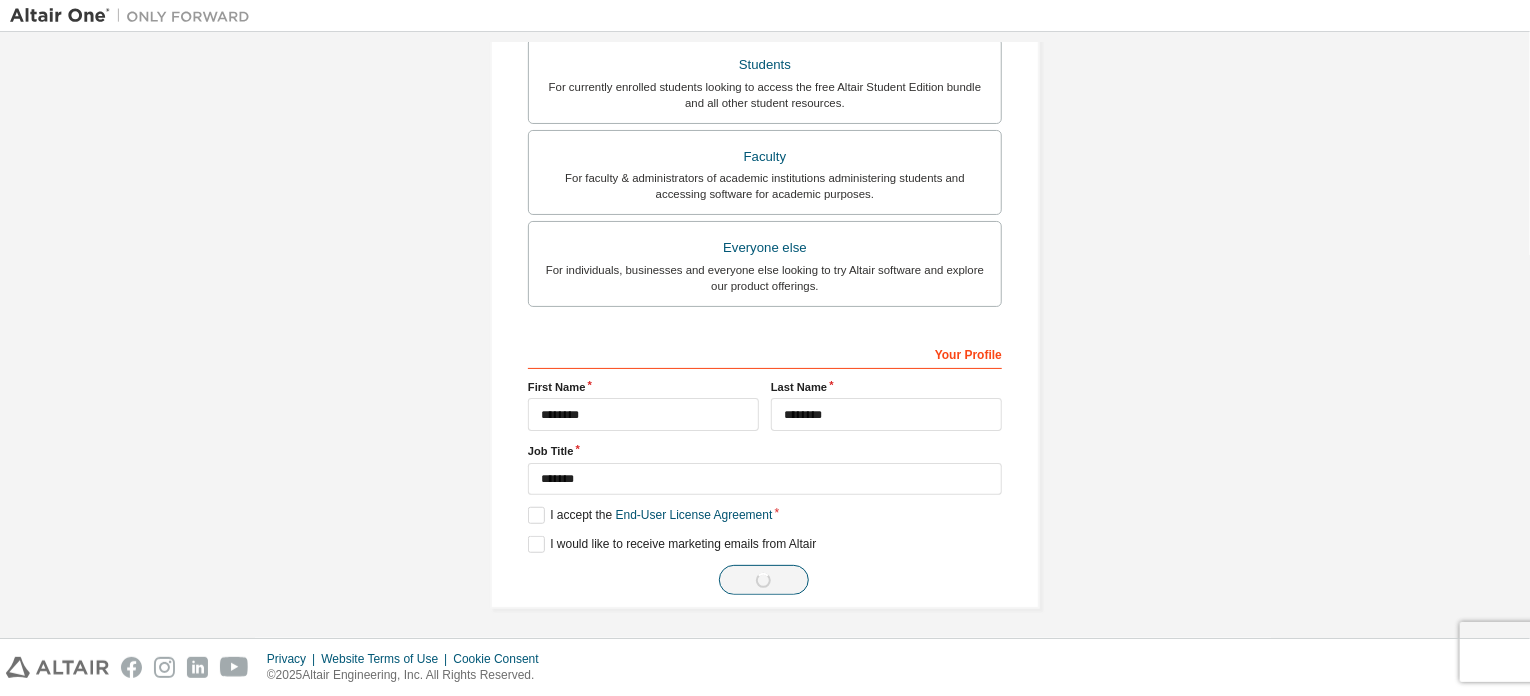 scroll, scrollTop: 0, scrollLeft: 0, axis: both 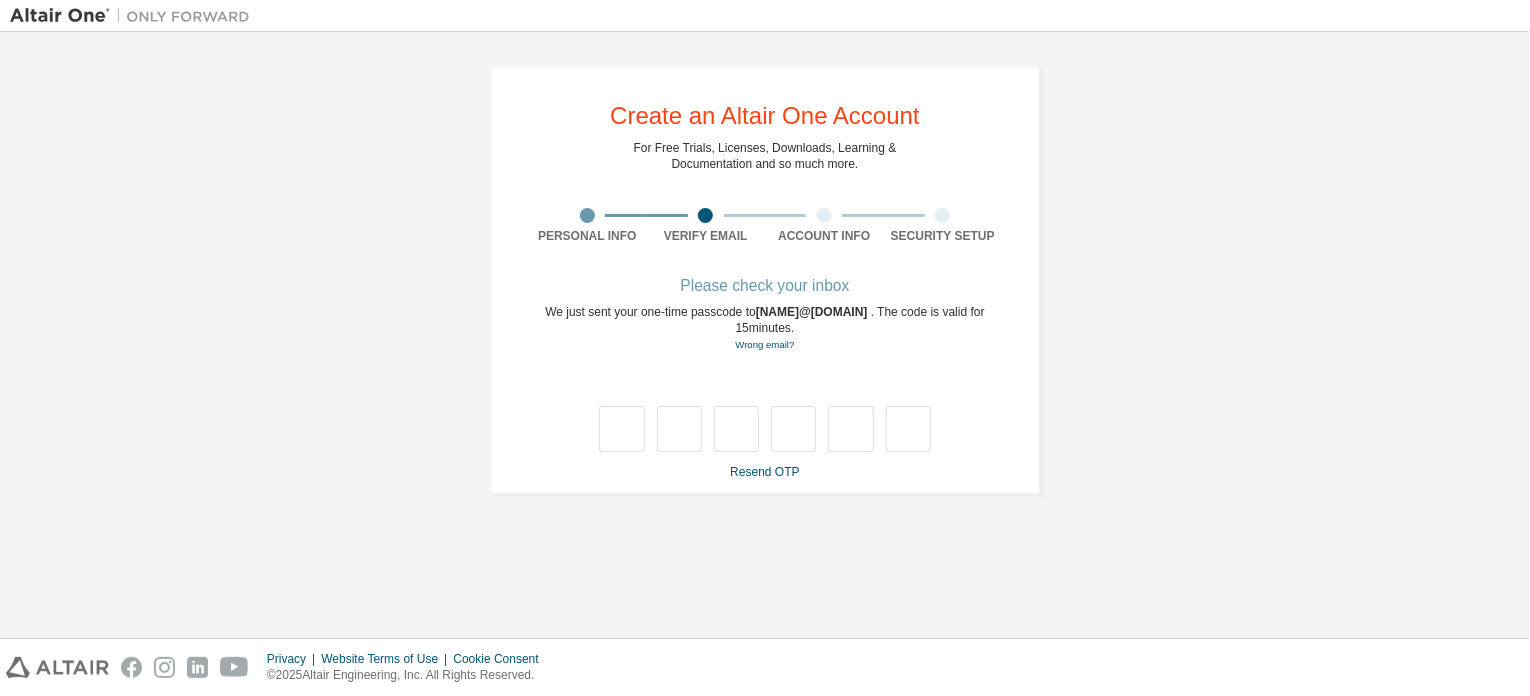 type on "*" 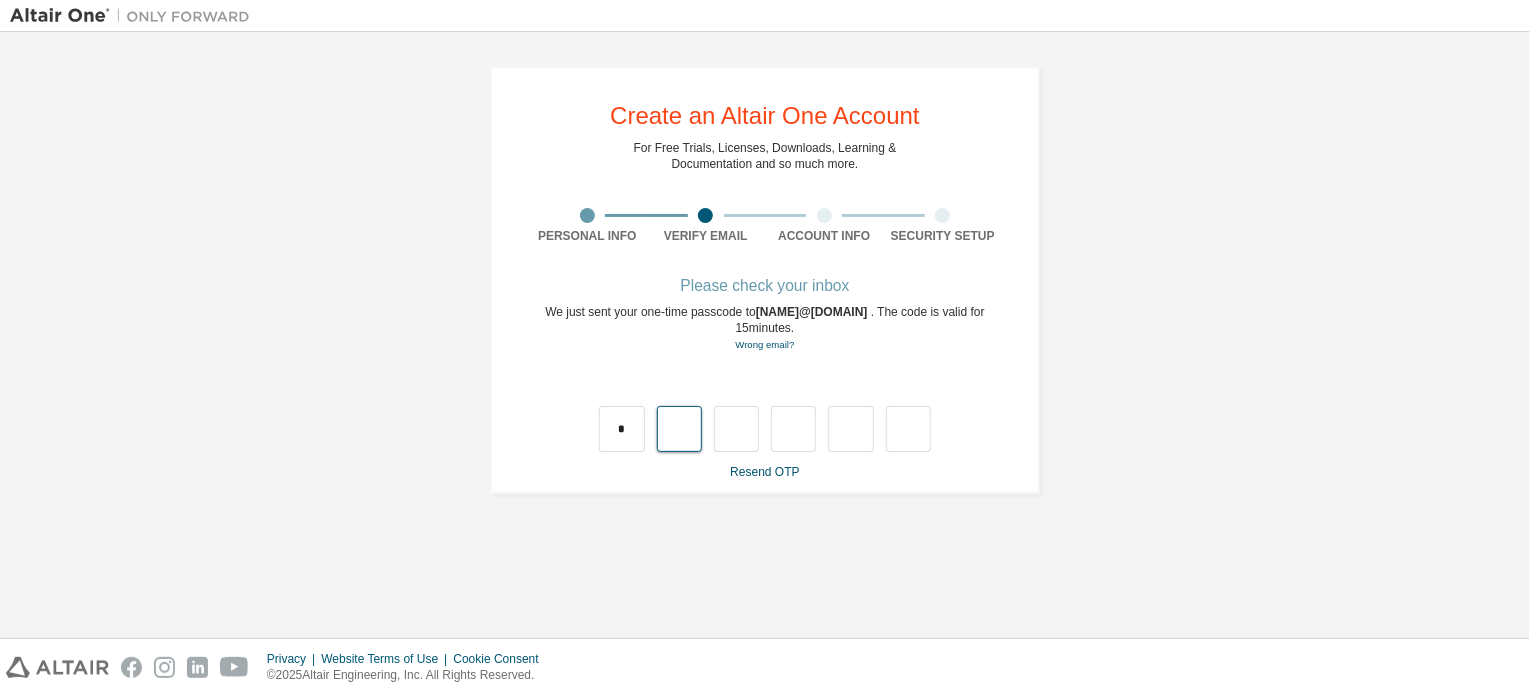 type on "*" 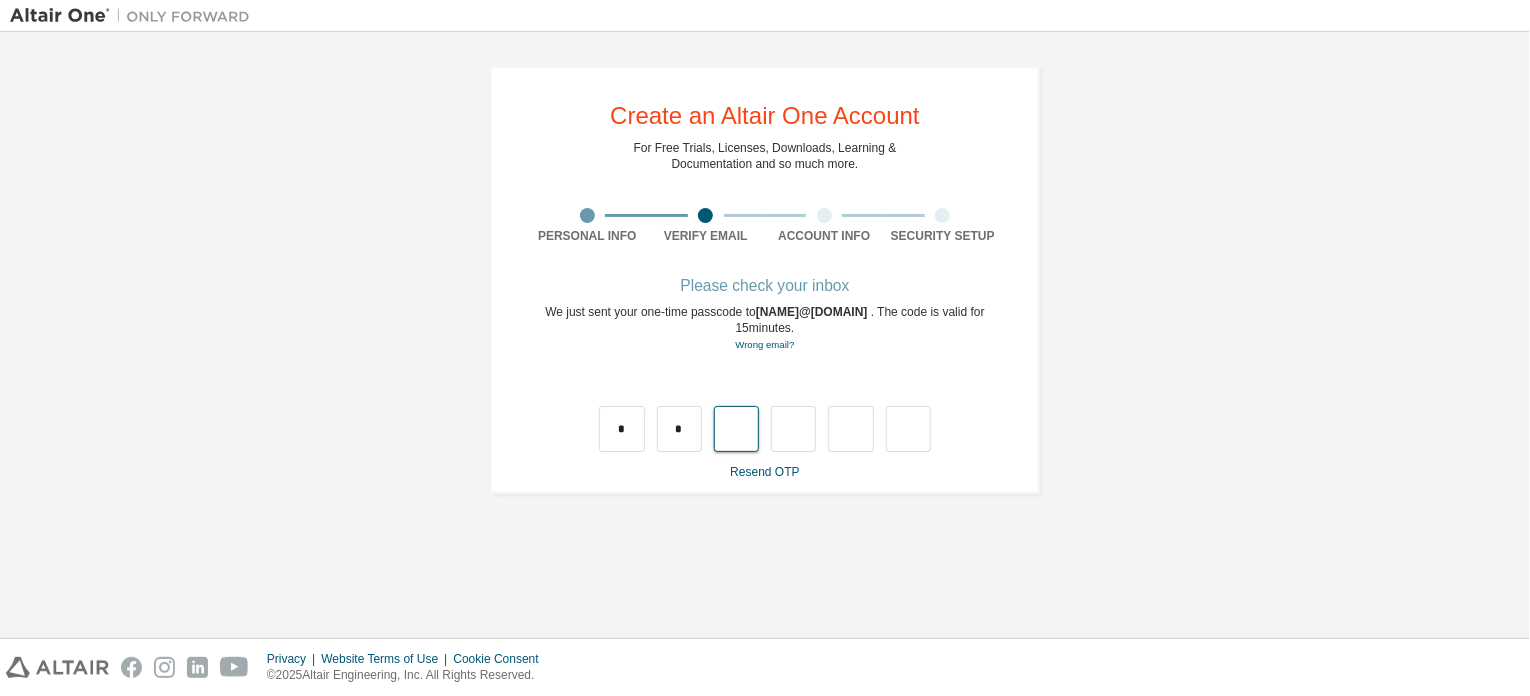 type on "*" 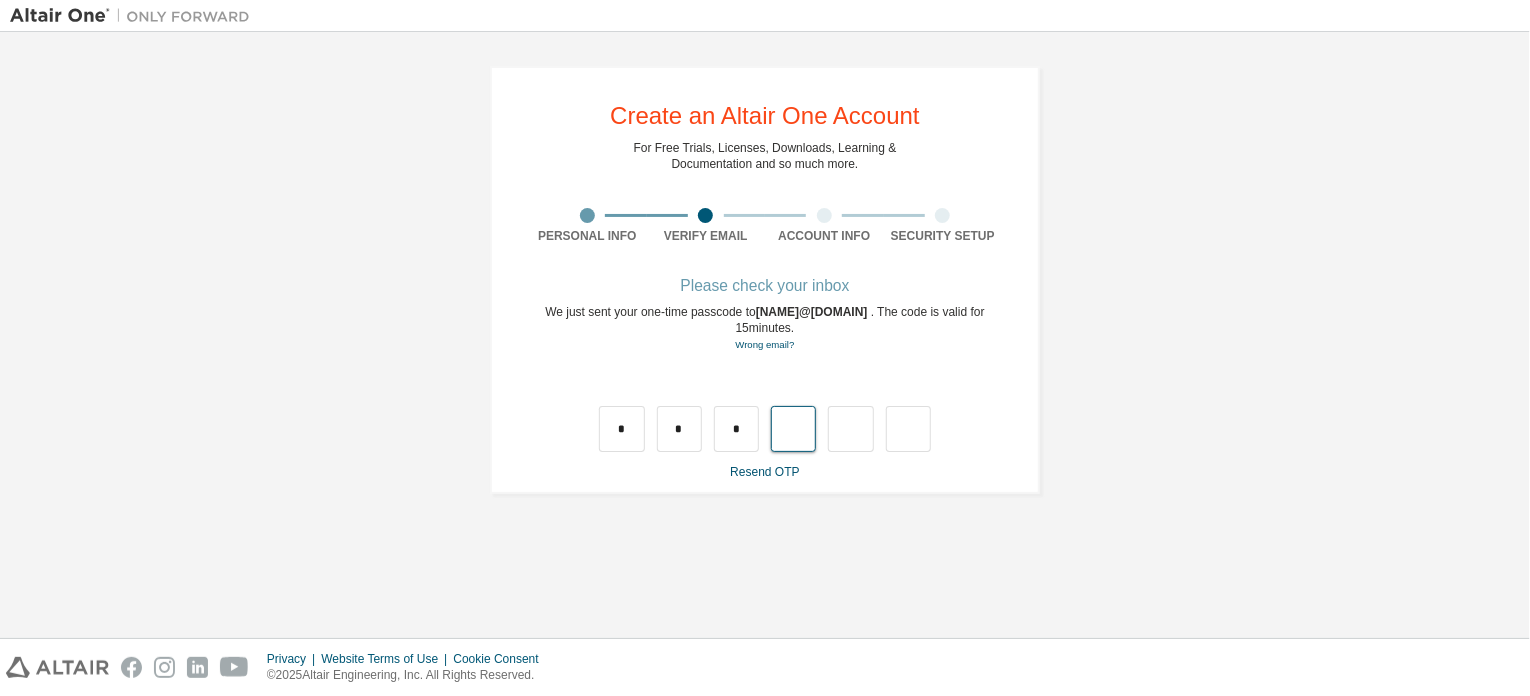 type on "*" 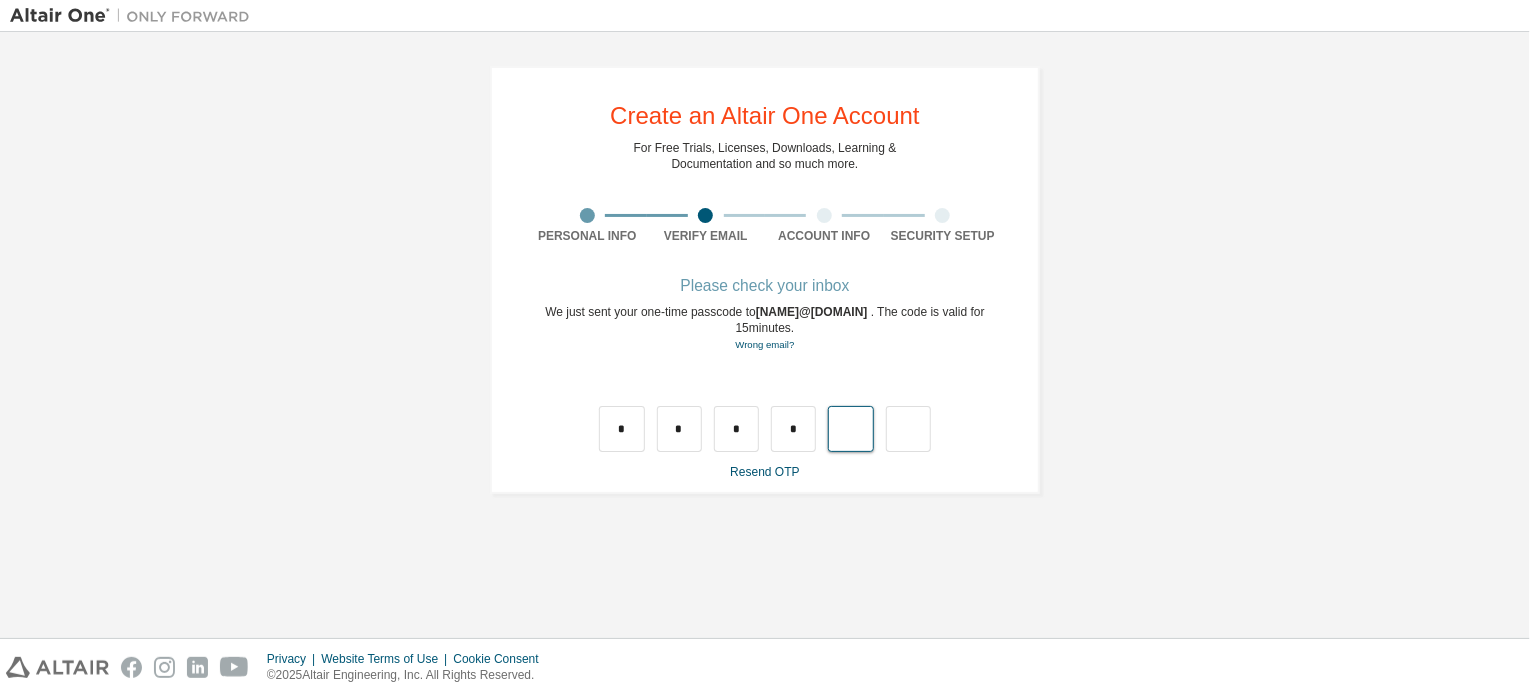 type on "*" 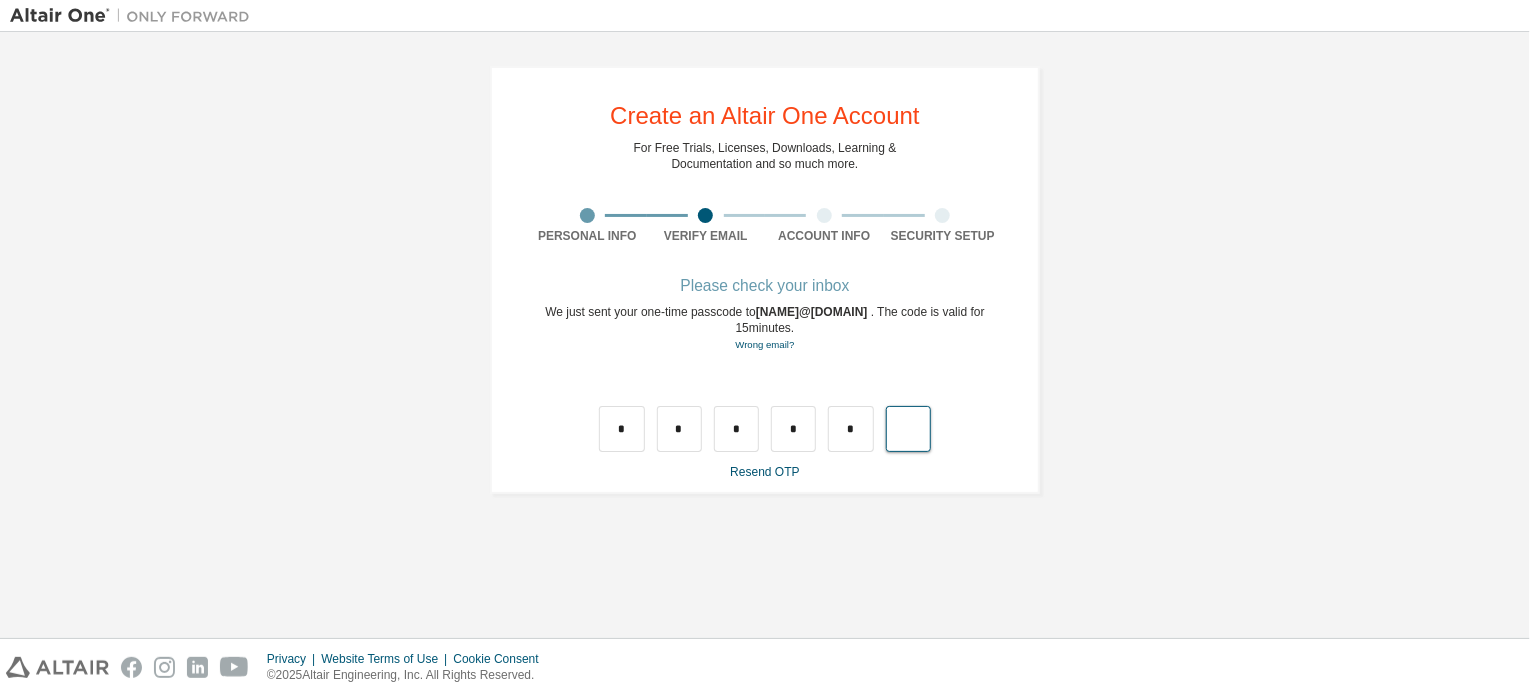 type on "*" 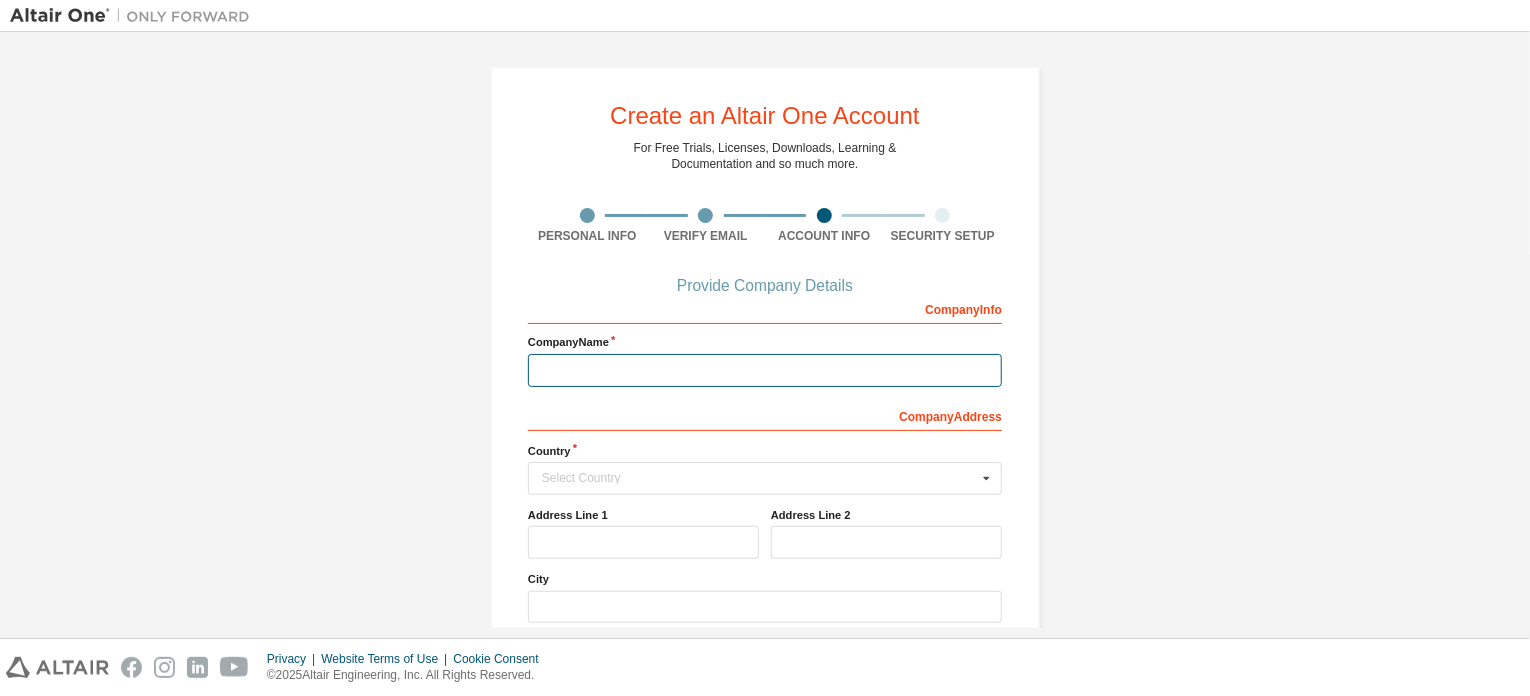 click at bounding box center [765, 370] 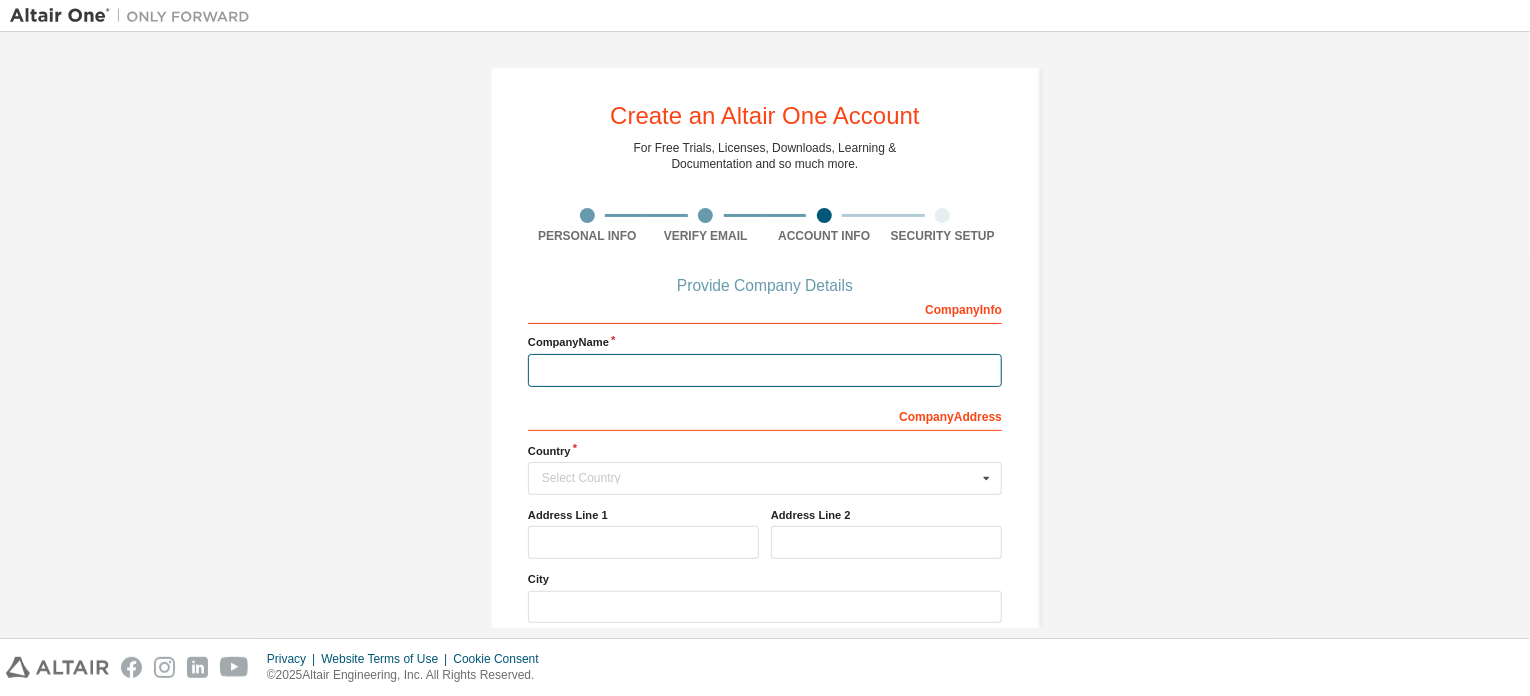 click at bounding box center (765, 370) 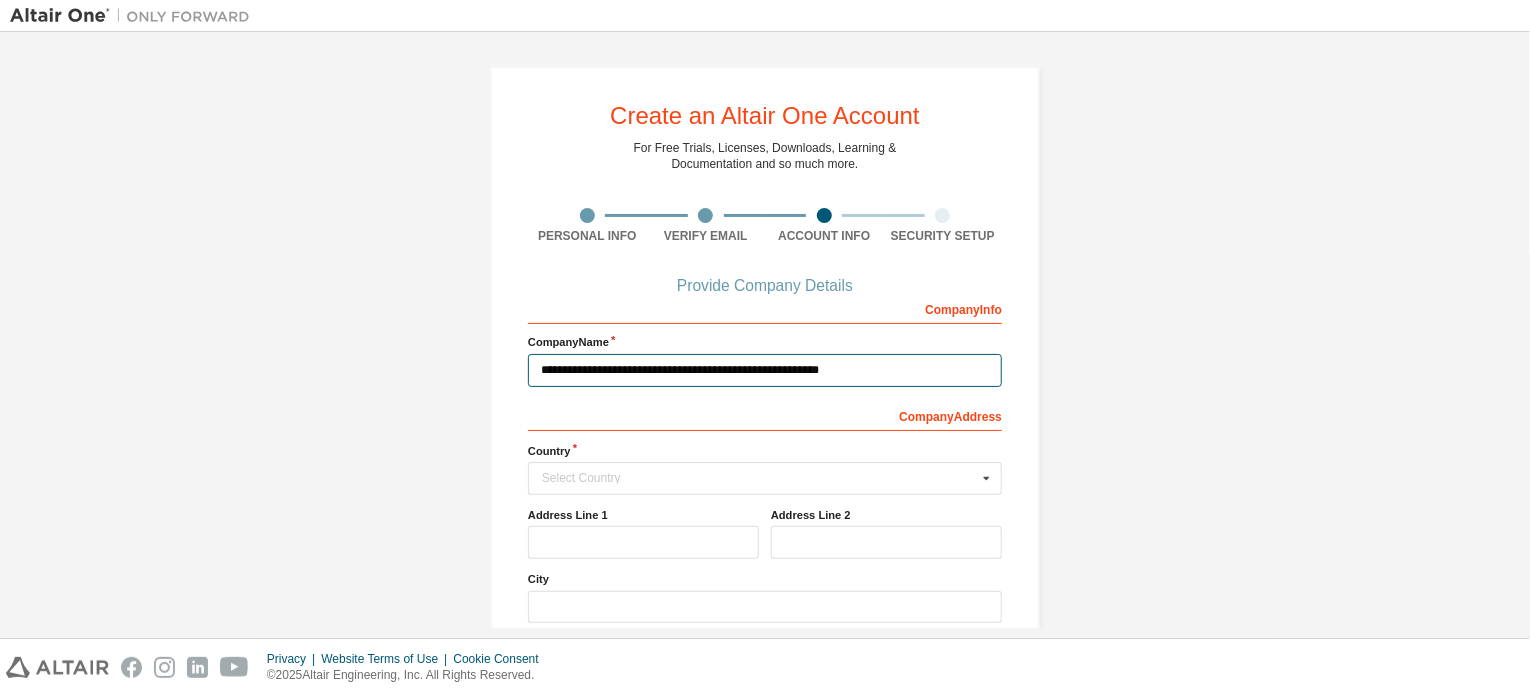 type on "**********" 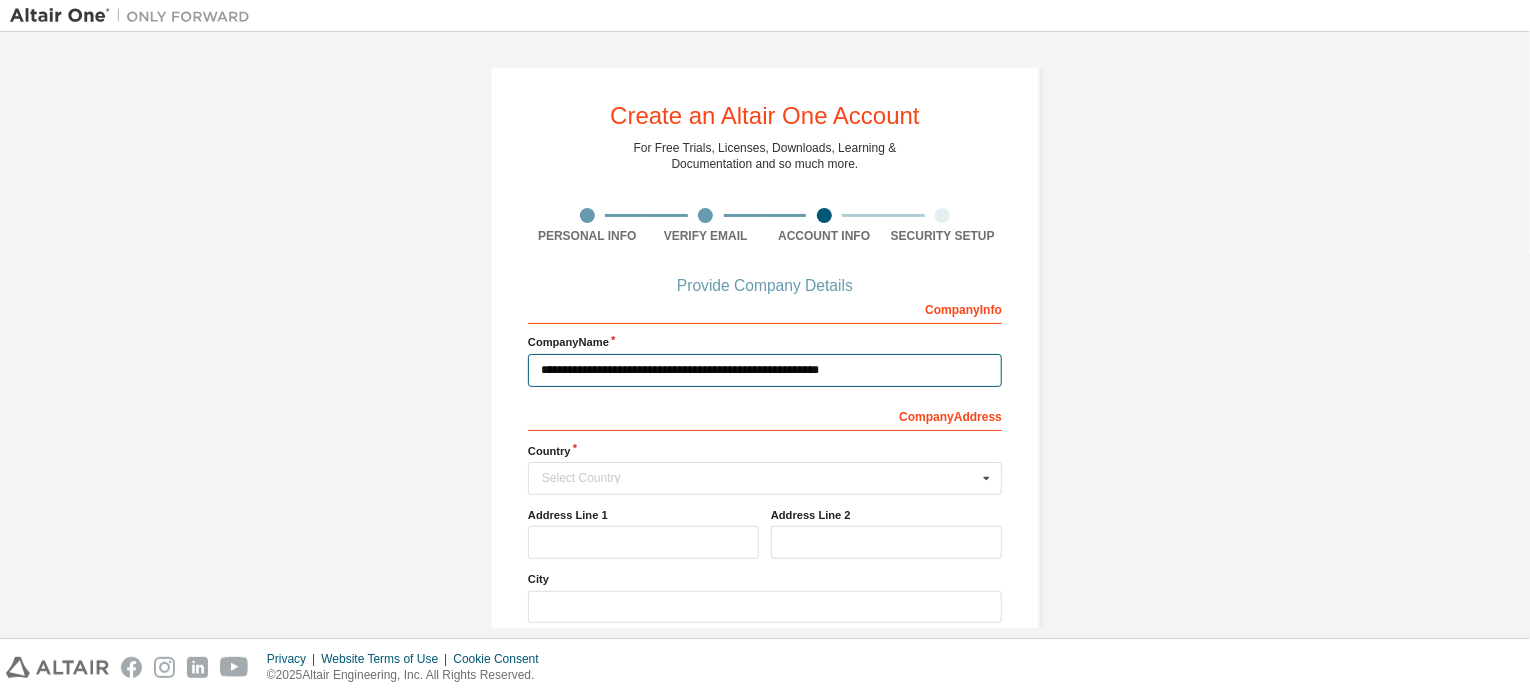 scroll, scrollTop: 213, scrollLeft: 0, axis: vertical 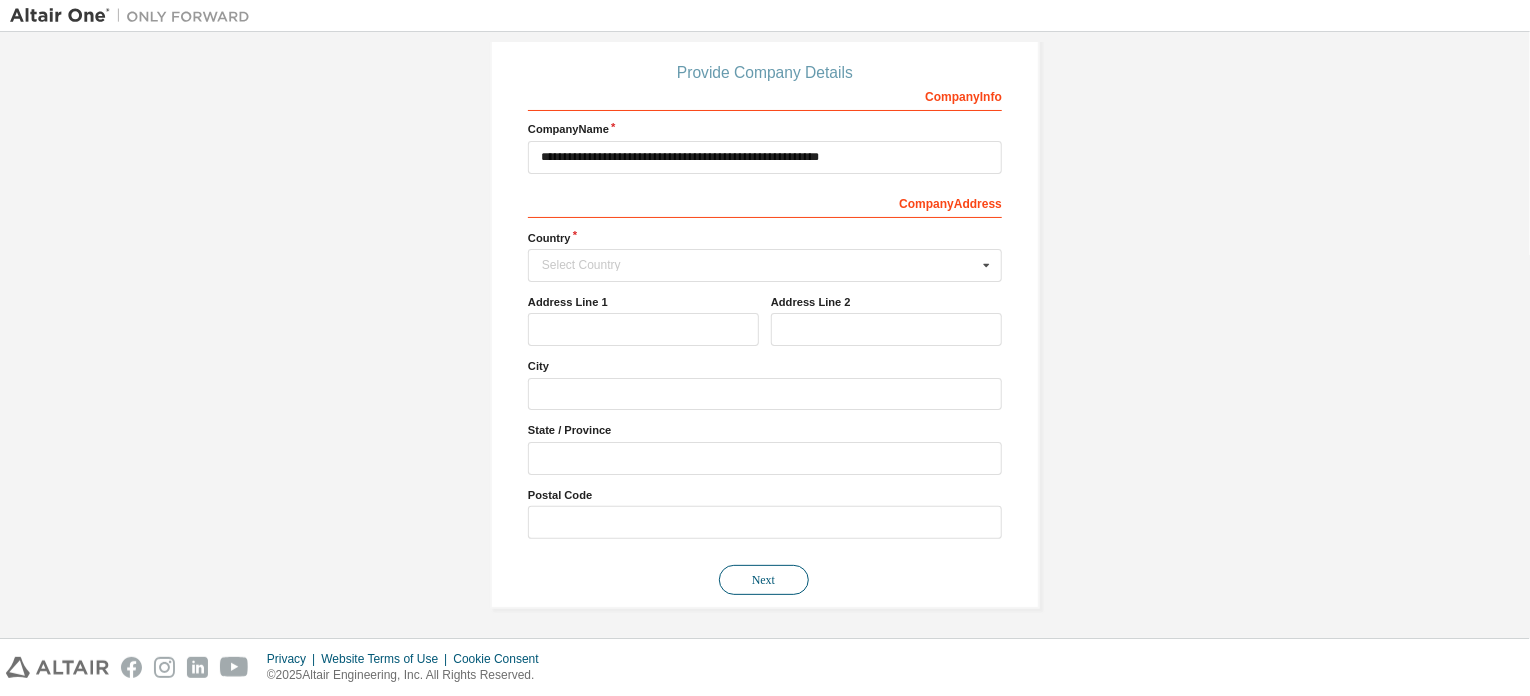 click on "Next" at bounding box center (764, 580) 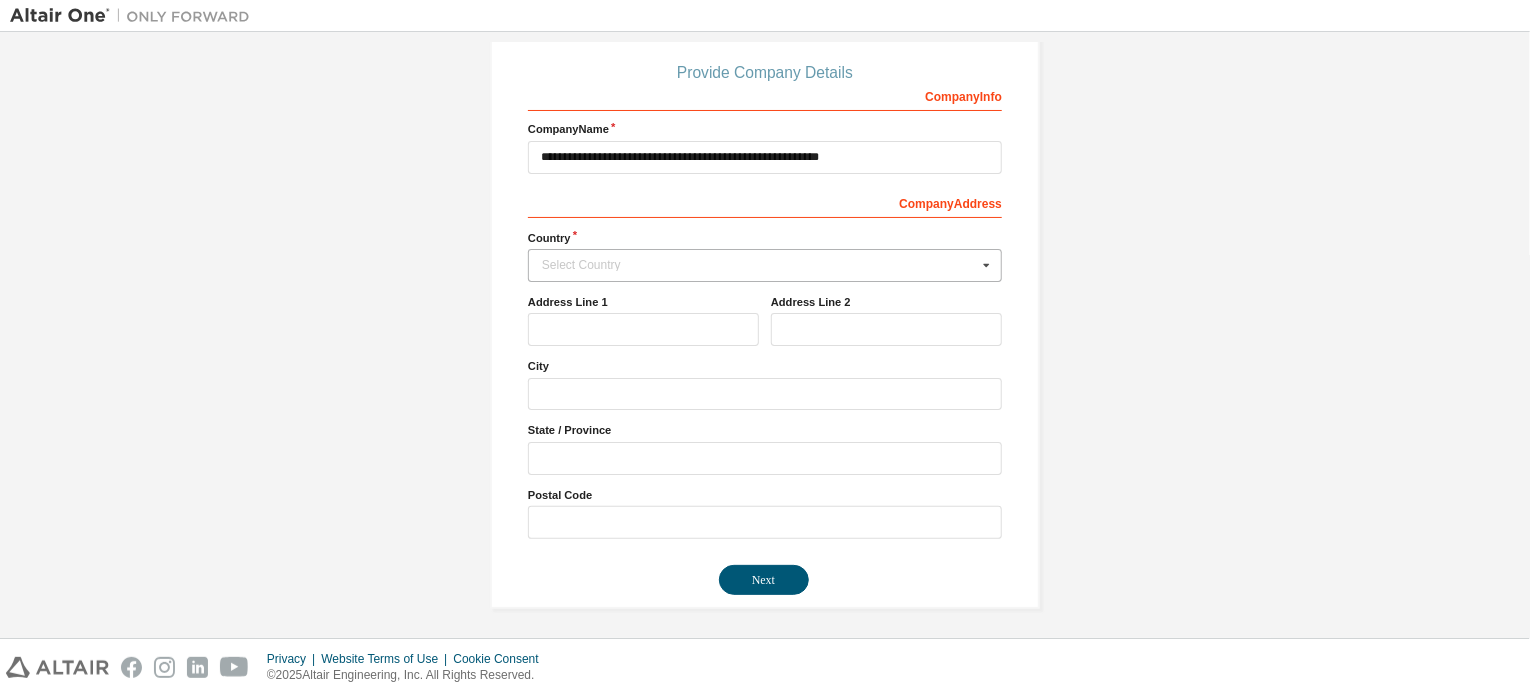 click on "Select Country" at bounding box center (759, 265) 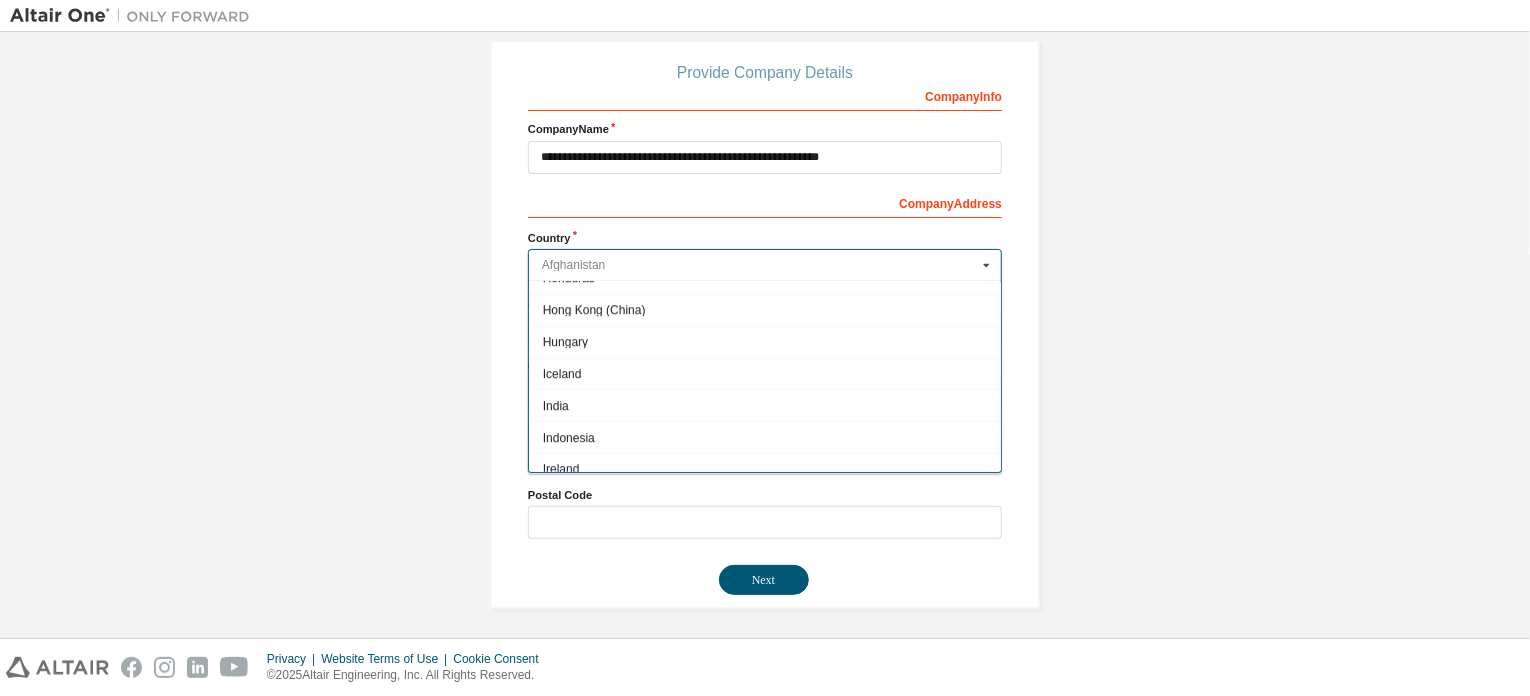 scroll, scrollTop: 3076, scrollLeft: 0, axis: vertical 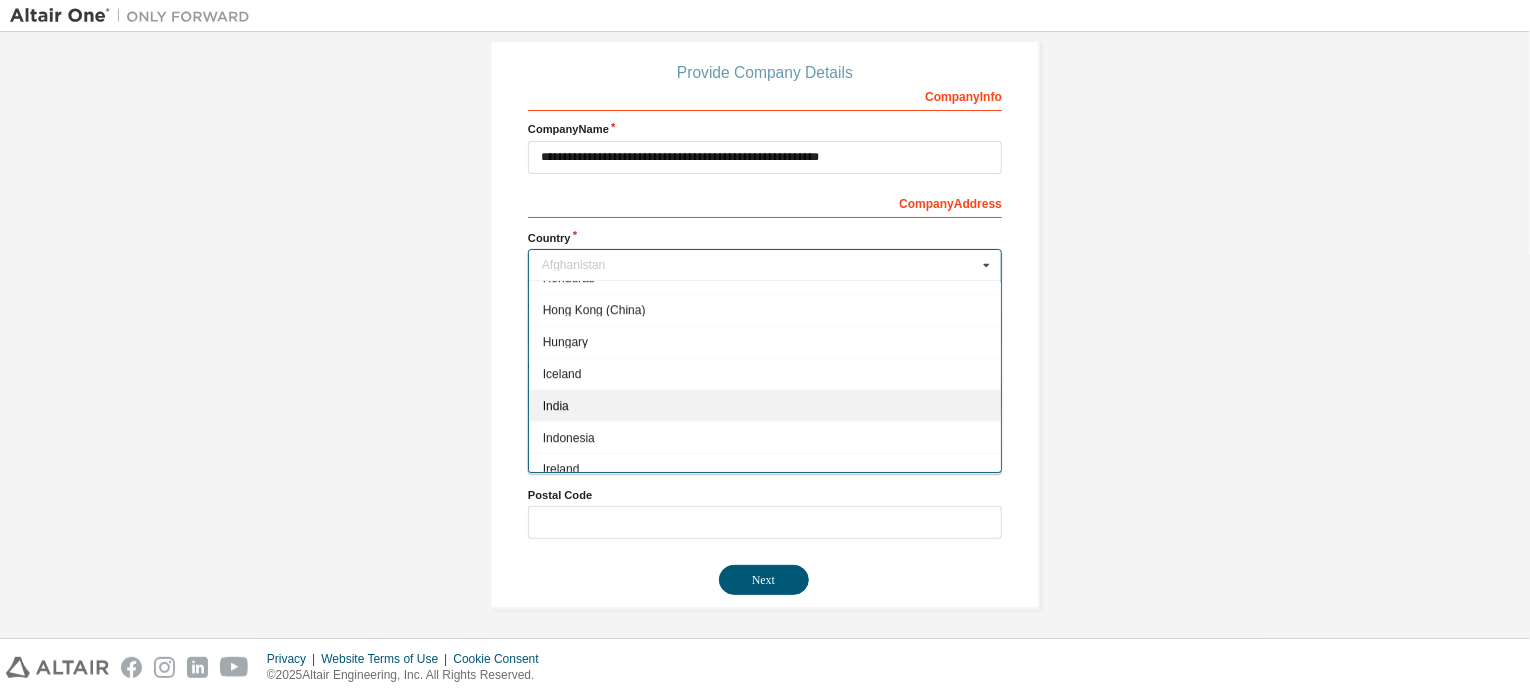 click on "India" at bounding box center (765, 406) 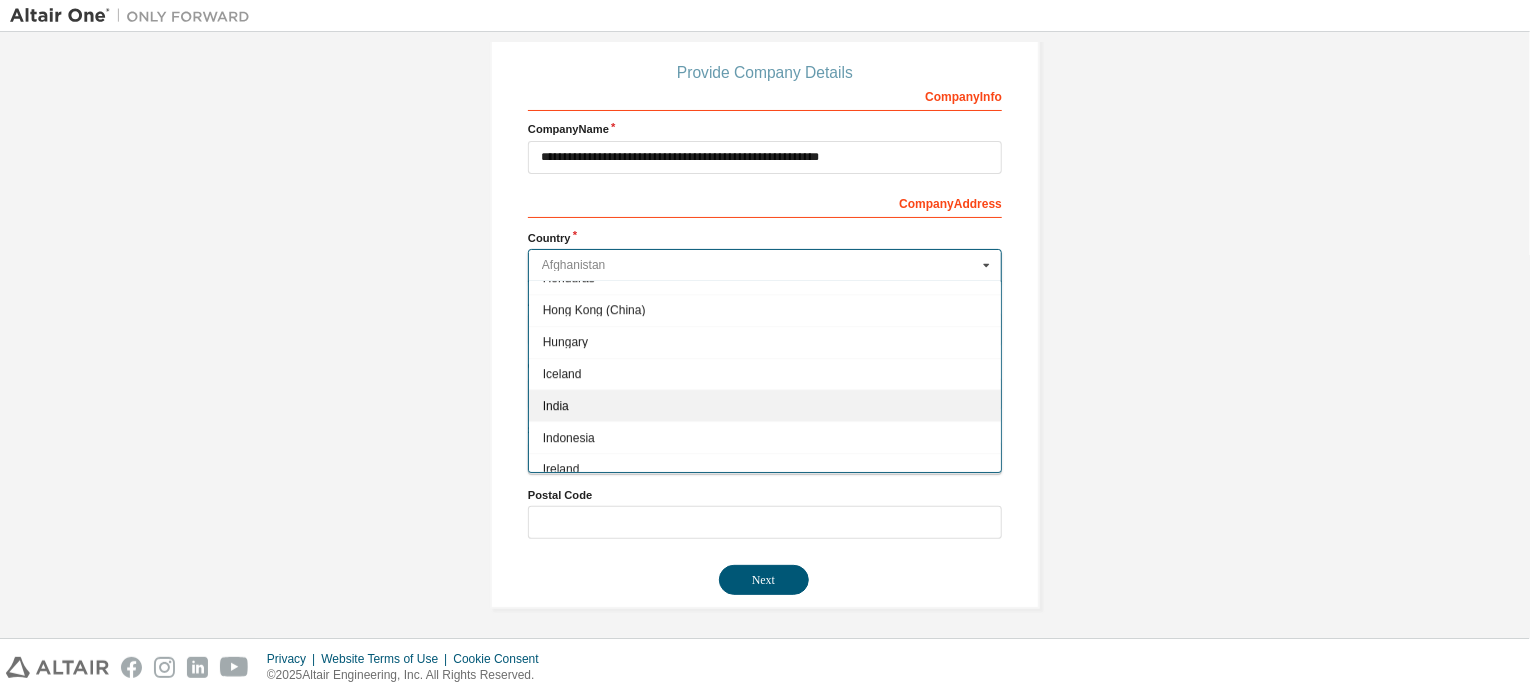 type on "***" 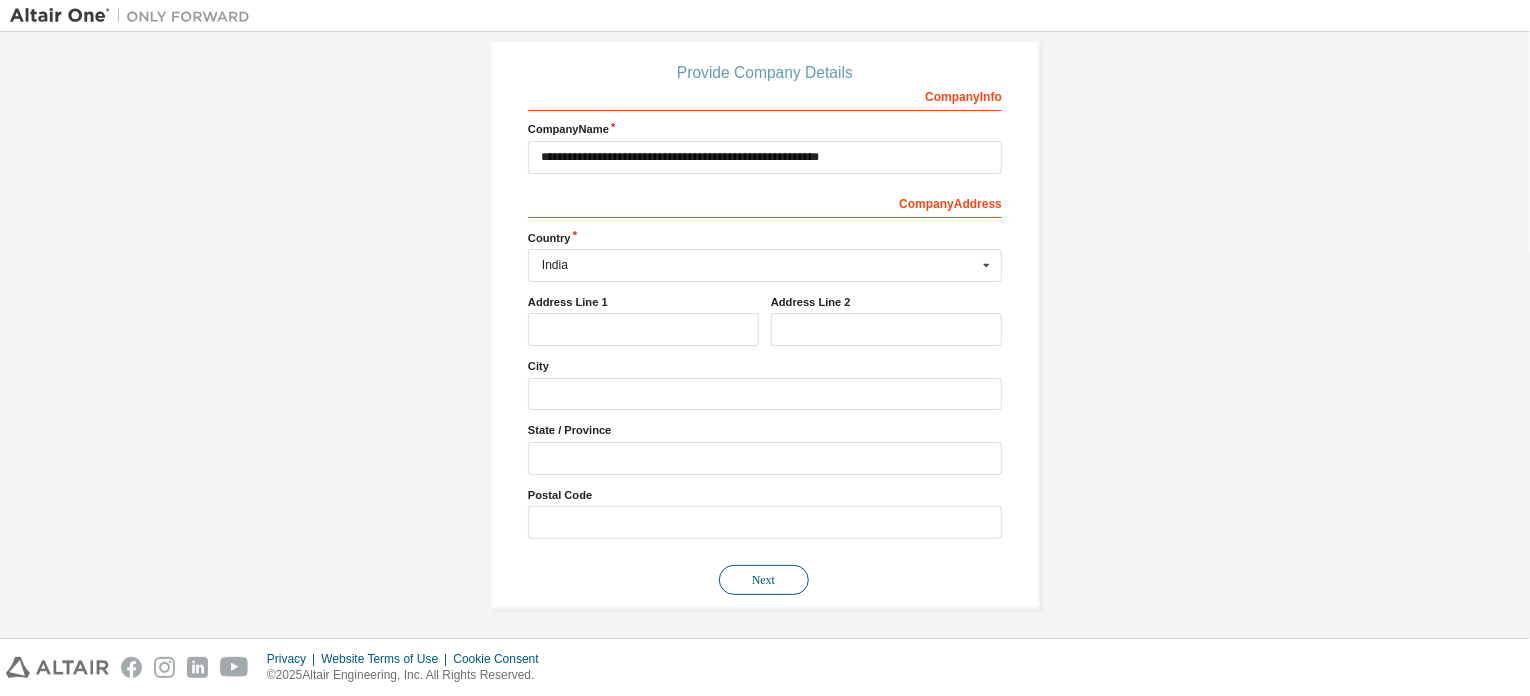 click on "Next" at bounding box center (764, 580) 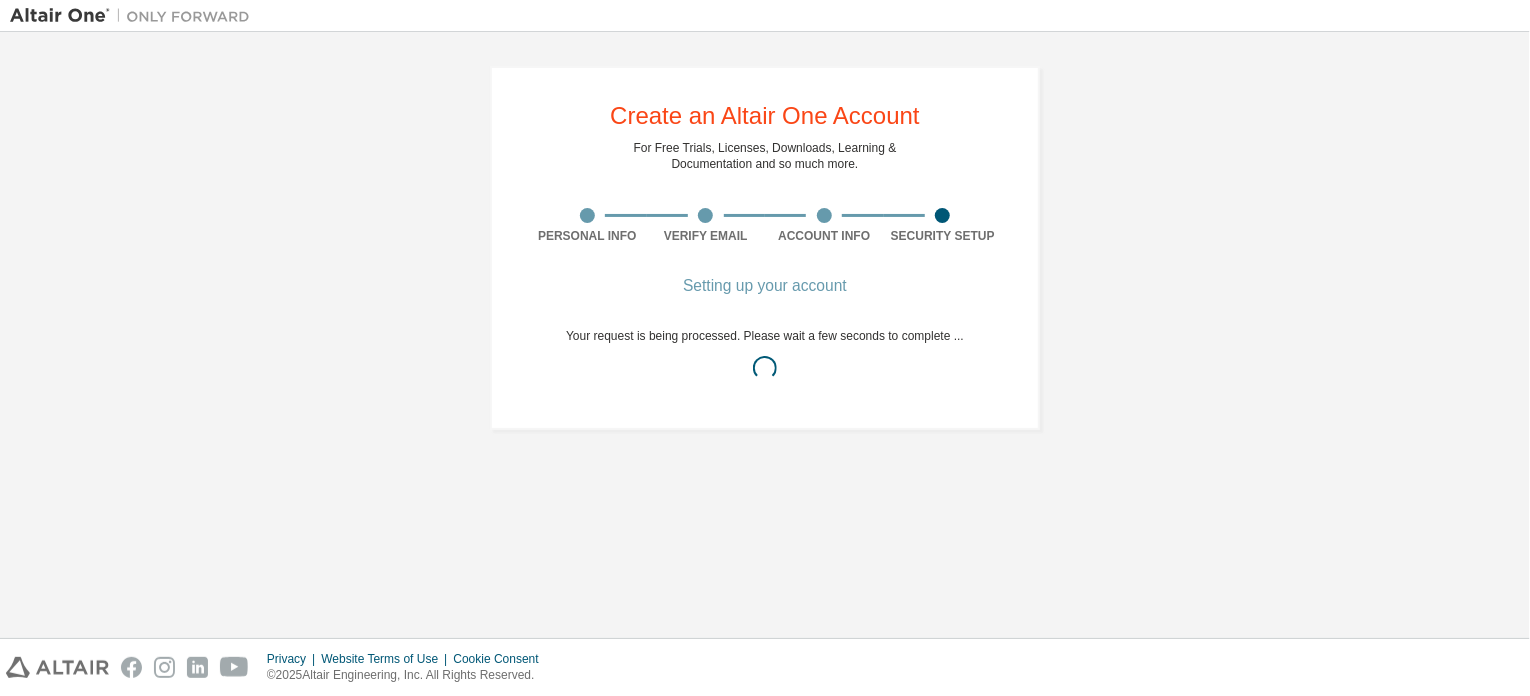 scroll, scrollTop: 0, scrollLeft: 0, axis: both 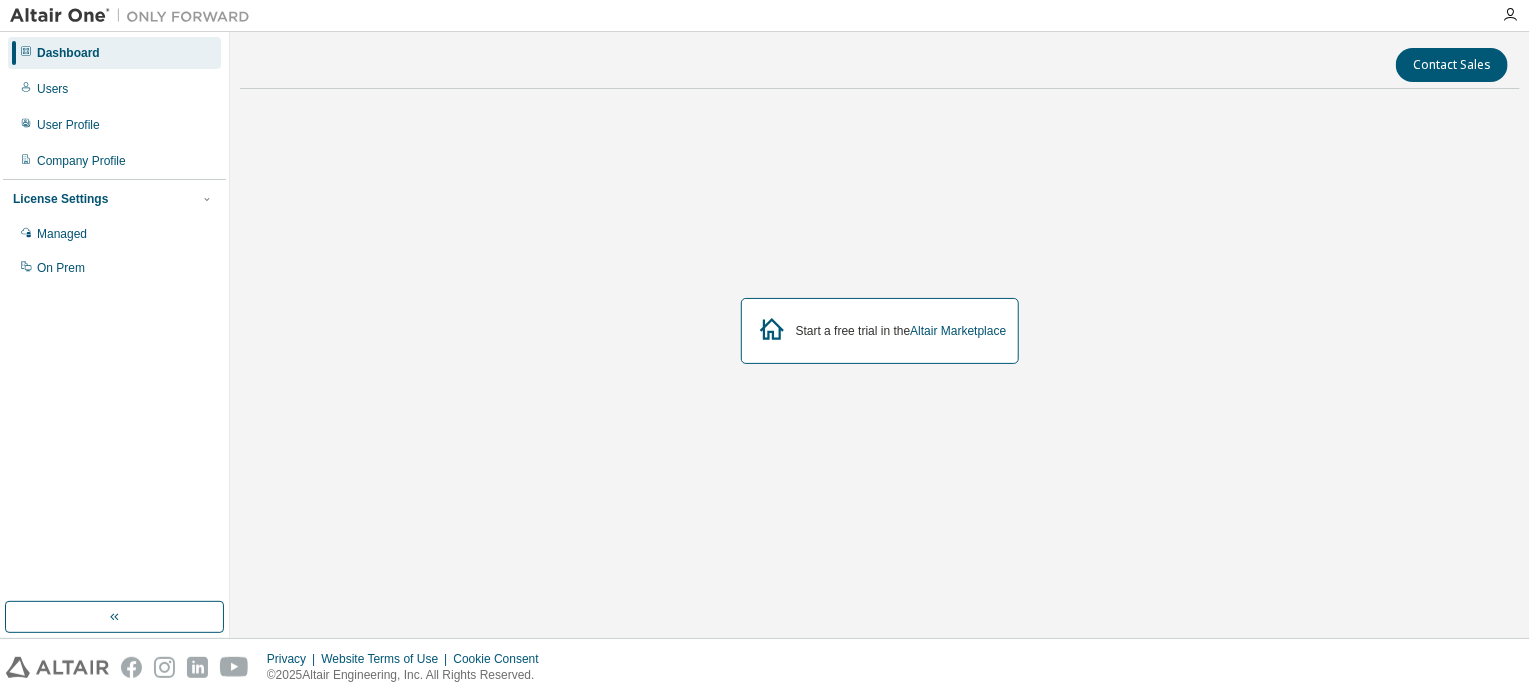 click on "Start a free trial in the  Altair Marketplace" at bounding box center [880, 331] 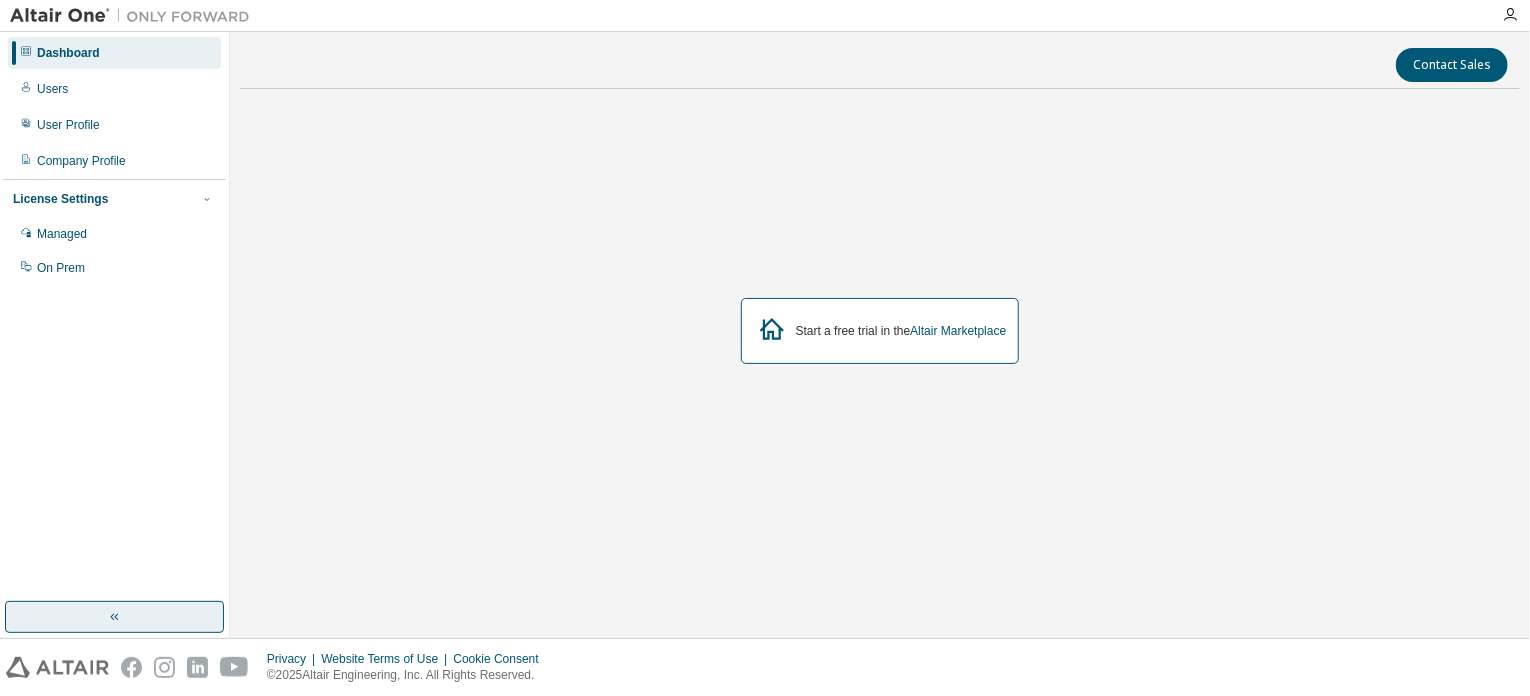 click 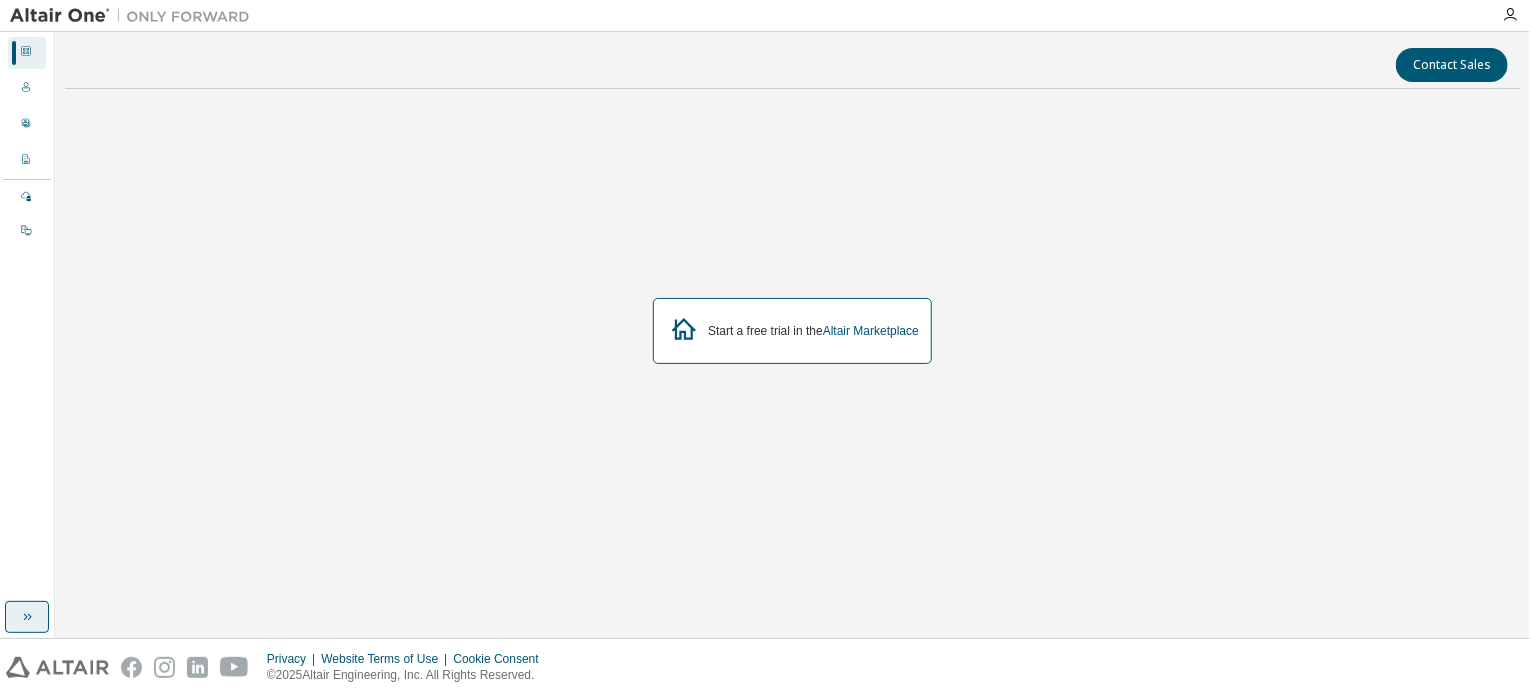 click at bounding box center [27, 617] 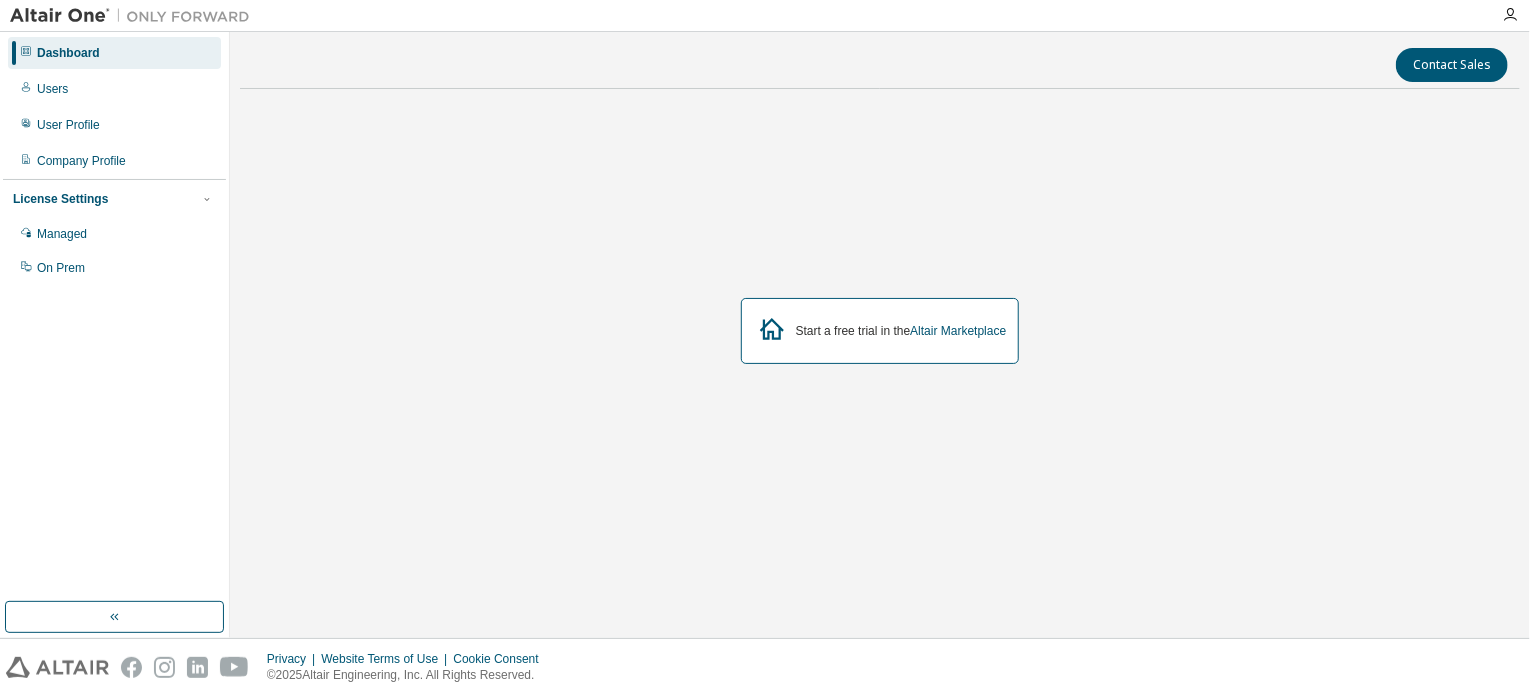 click at bounding box center (135, 16) 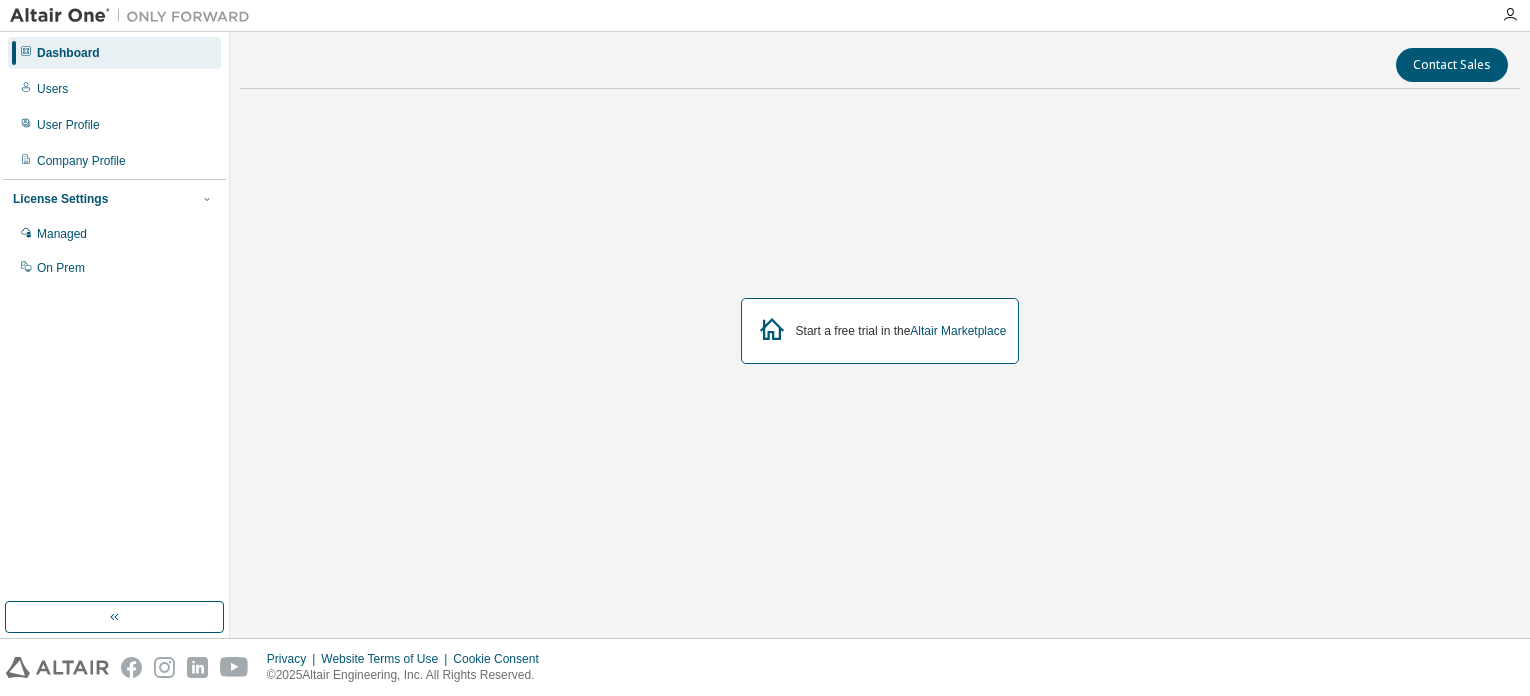 scroll, scrollTop: 0, scrollLeft: 0, axis: both 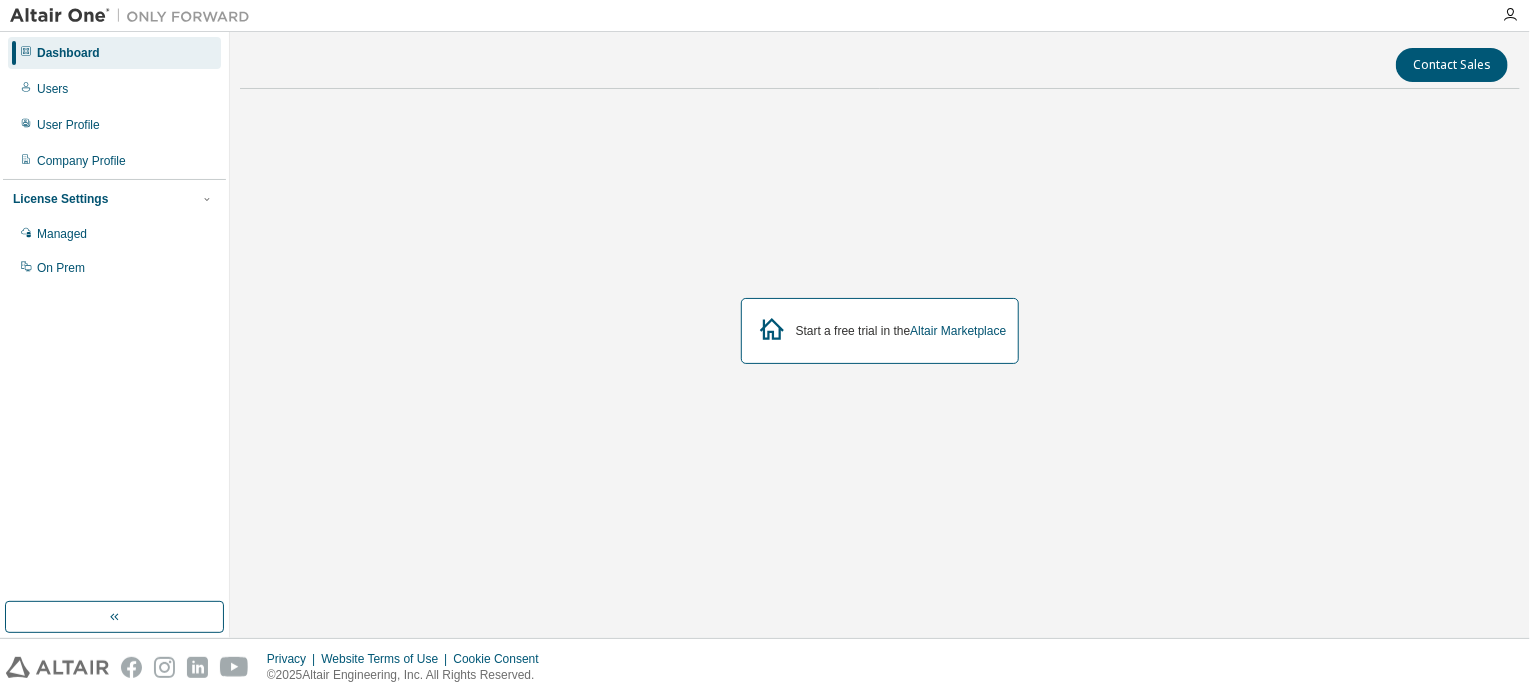 click on "Dashboard" at bounding box center [68, 53] 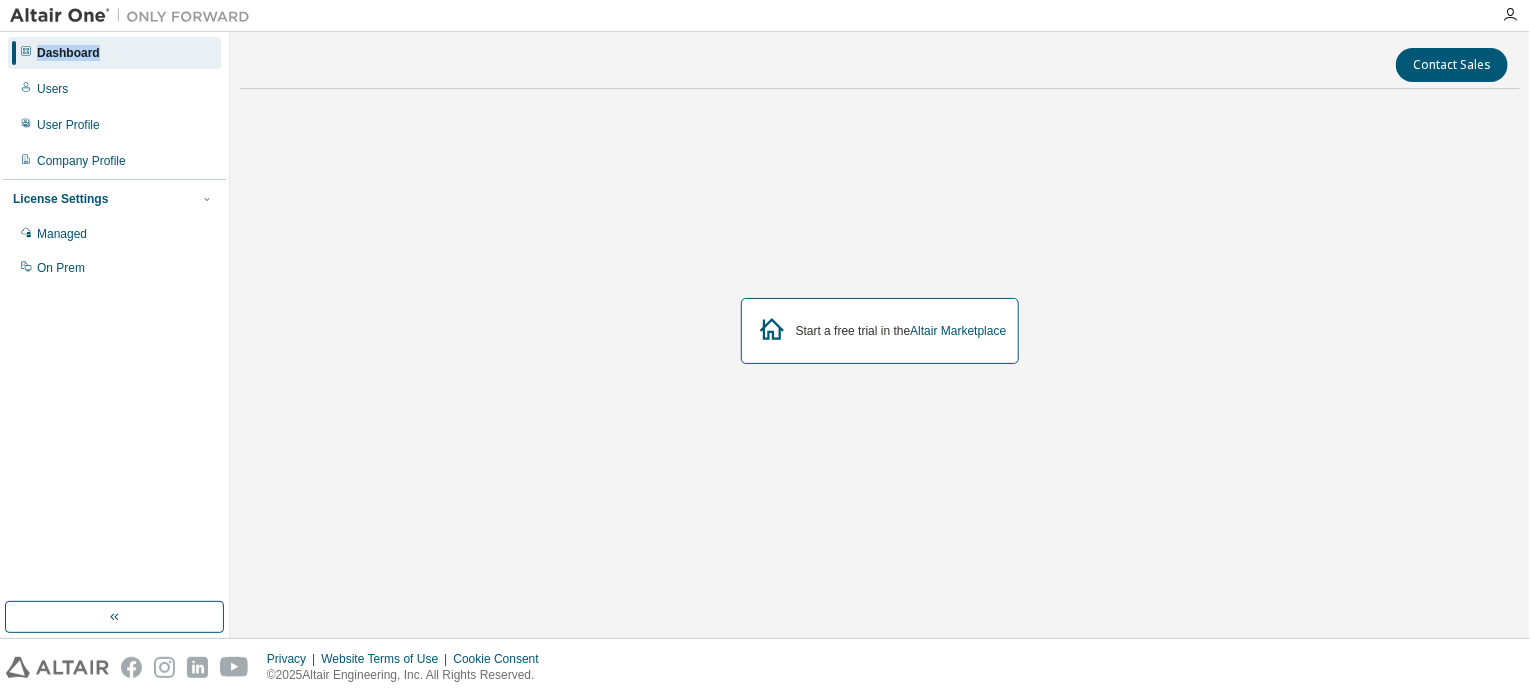 click on "Dashboard" at bounding box center [68, 53] 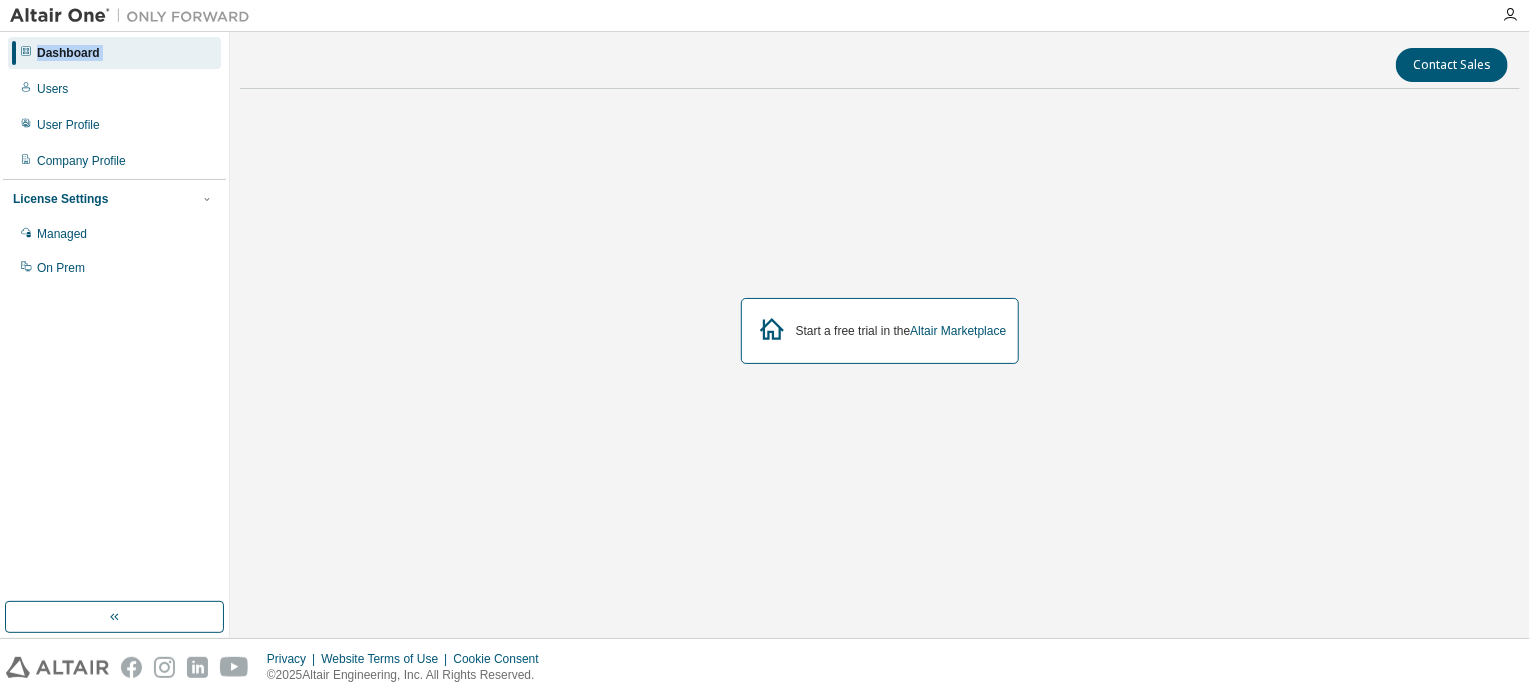 click on "Dashboard" at bounding box center [68, 53] 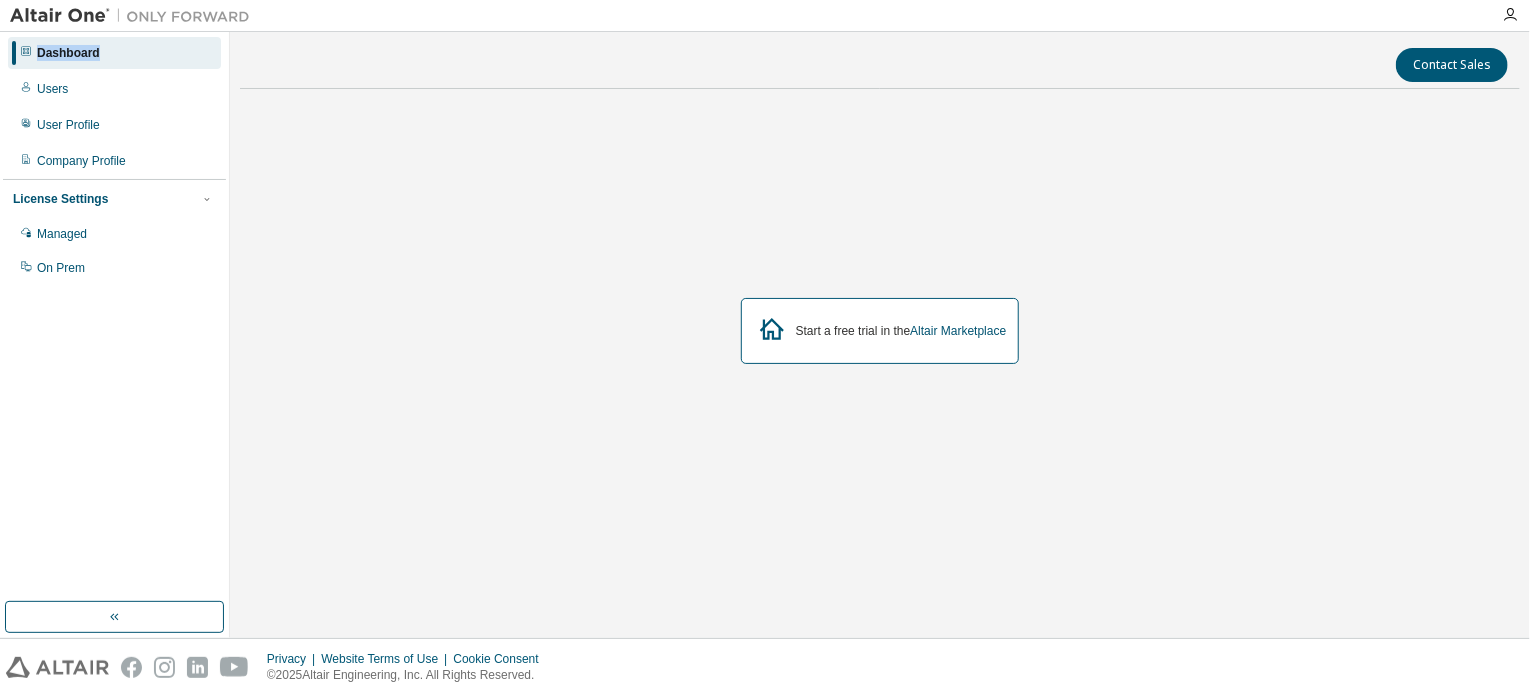 click on "Dashboard" at bounding box center [68, 53] 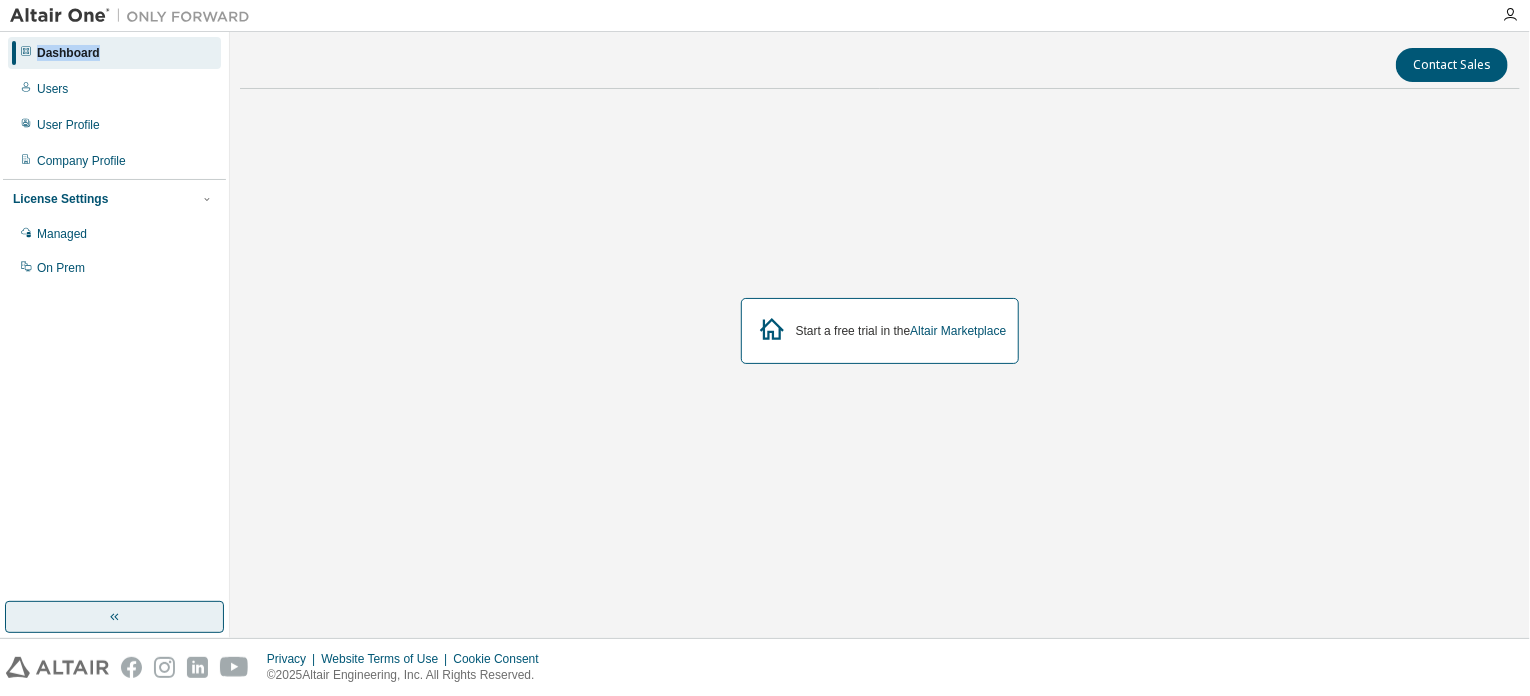 click at bounding box center [114, 617] 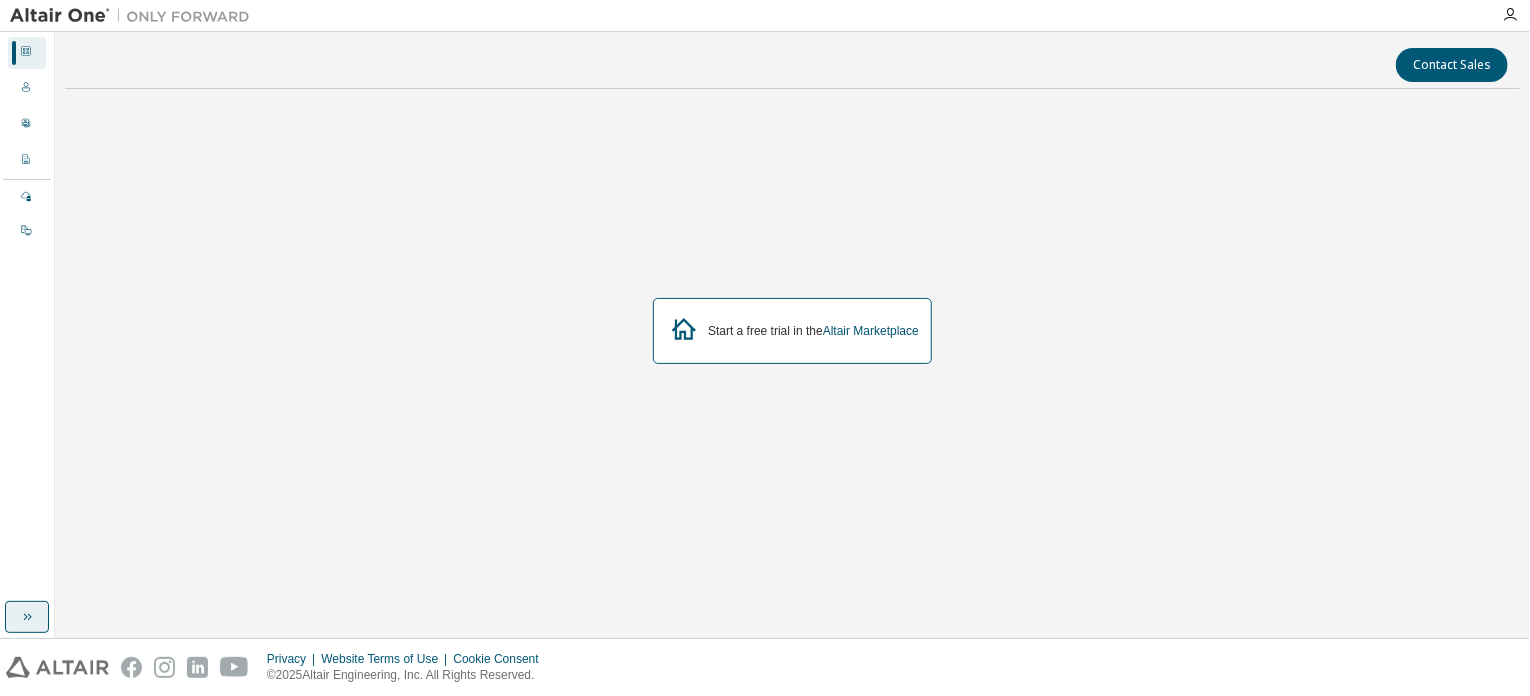 click on "Contact Sales Start a free trial in the  Altair Marketplace" at bounding box center [792, 335] 